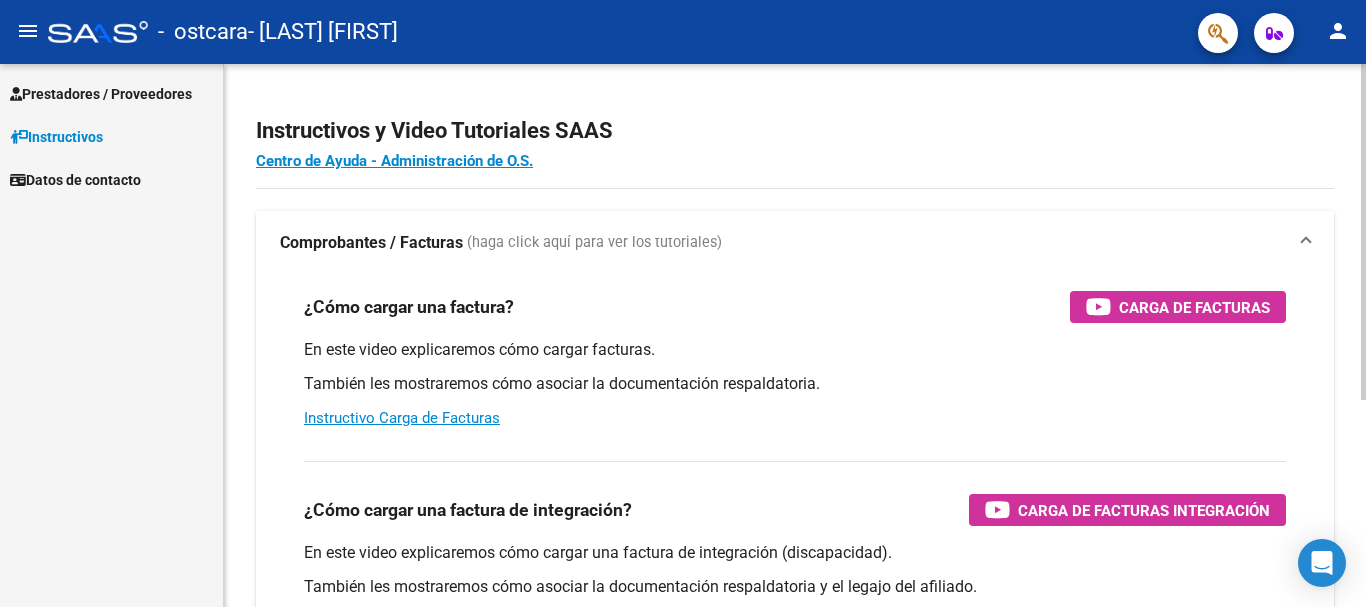 scroll, scrollTop: 0, scrollLeft: 0, axis: both 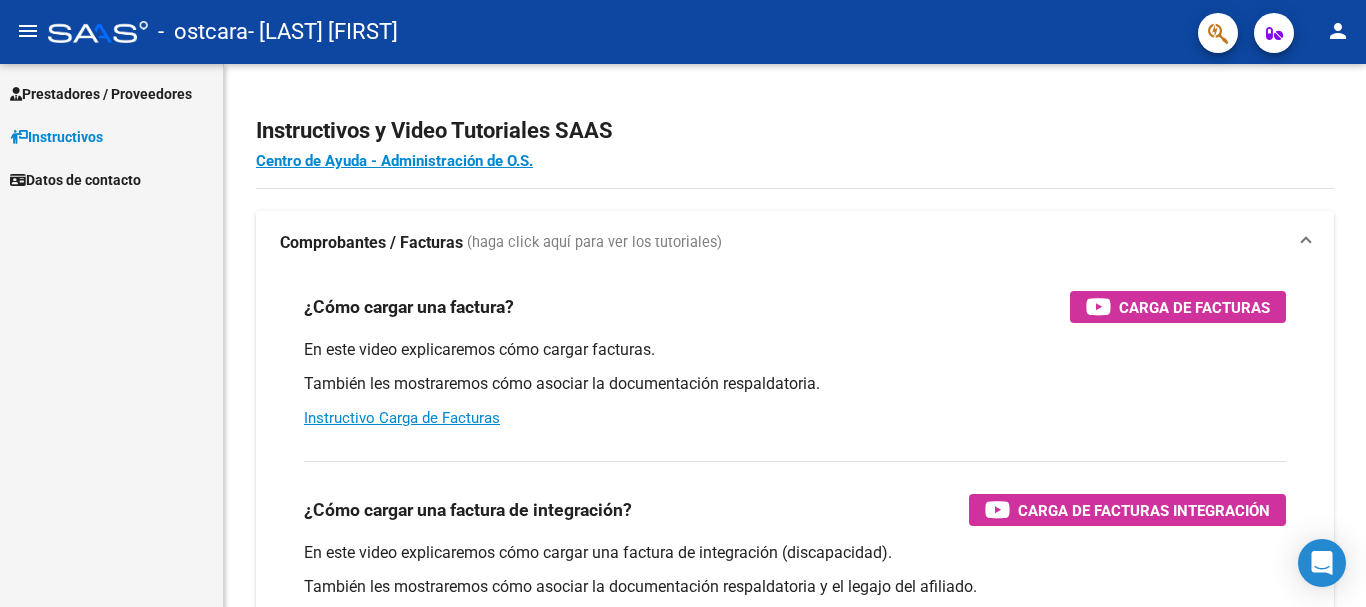 click on "Prestadores / Proveedores" at bounding box center (101, 94) 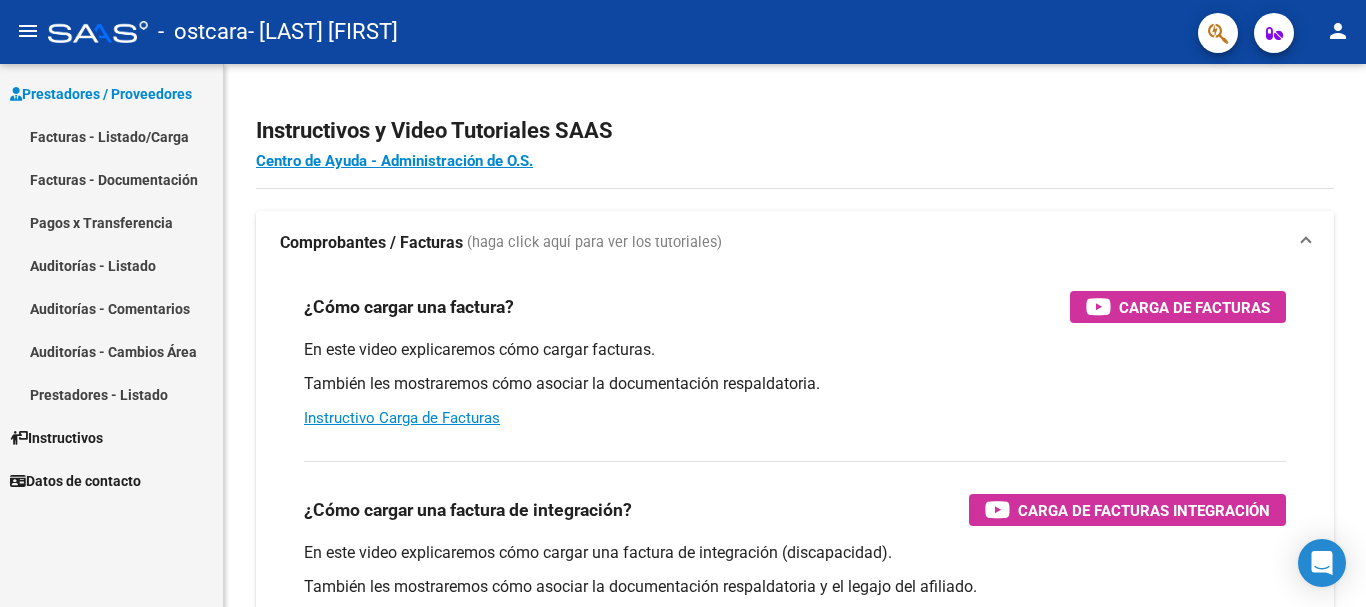 click on "Facturas - Listado/Carga" at bounding box center (111, 136) 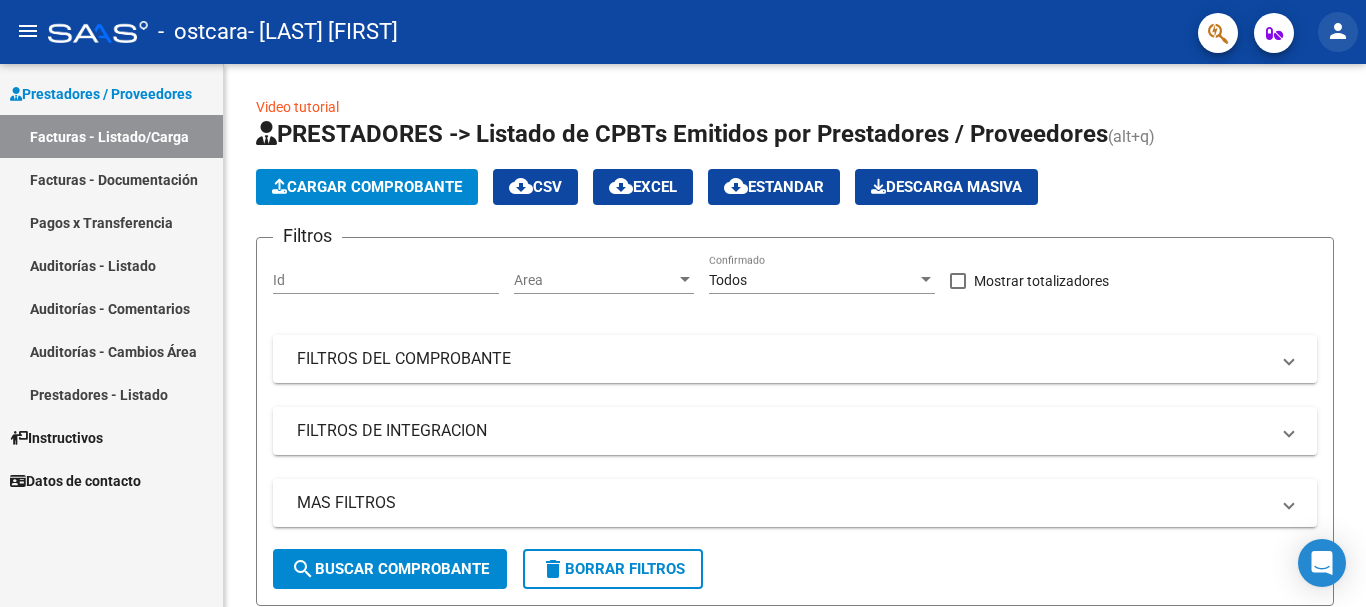 click on "person" 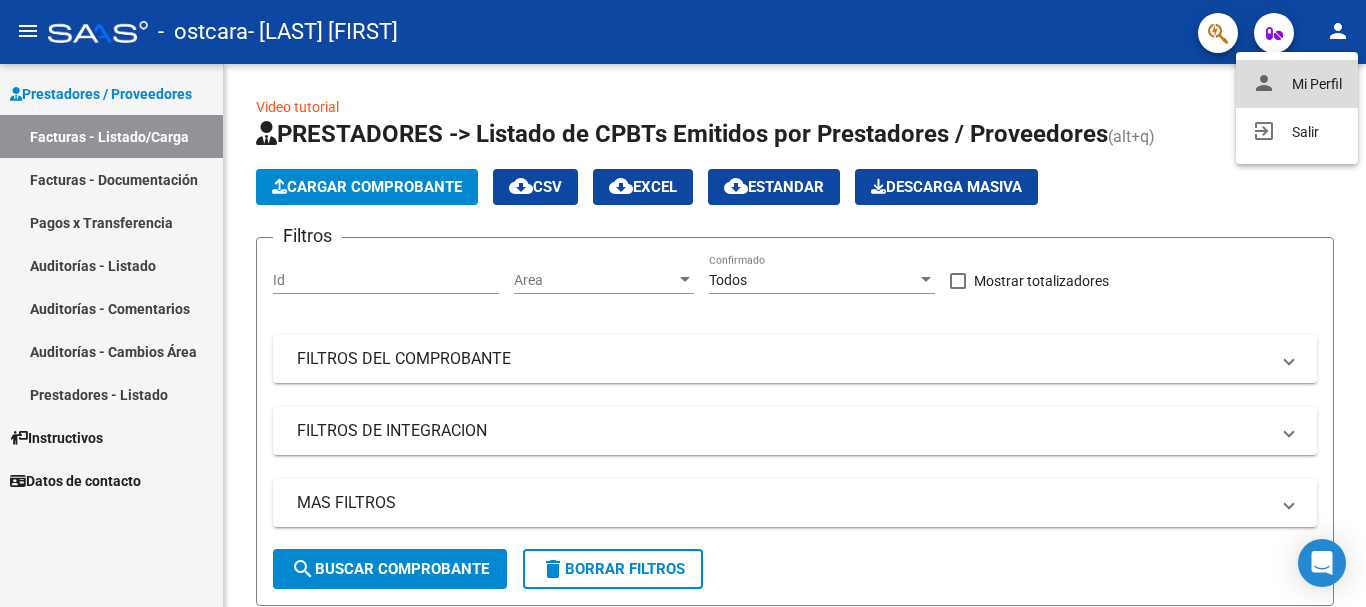 click on "person  Mi Perfil" at bounding box center [1297, 84] 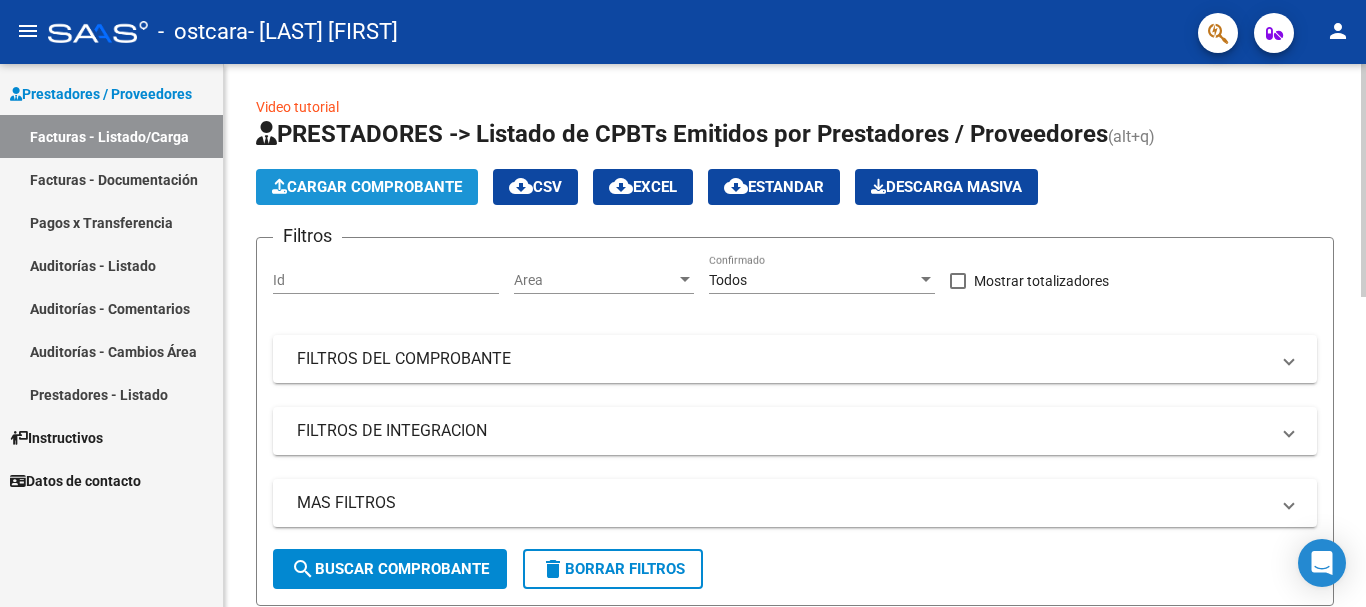 click on "Cargar Comprobante" 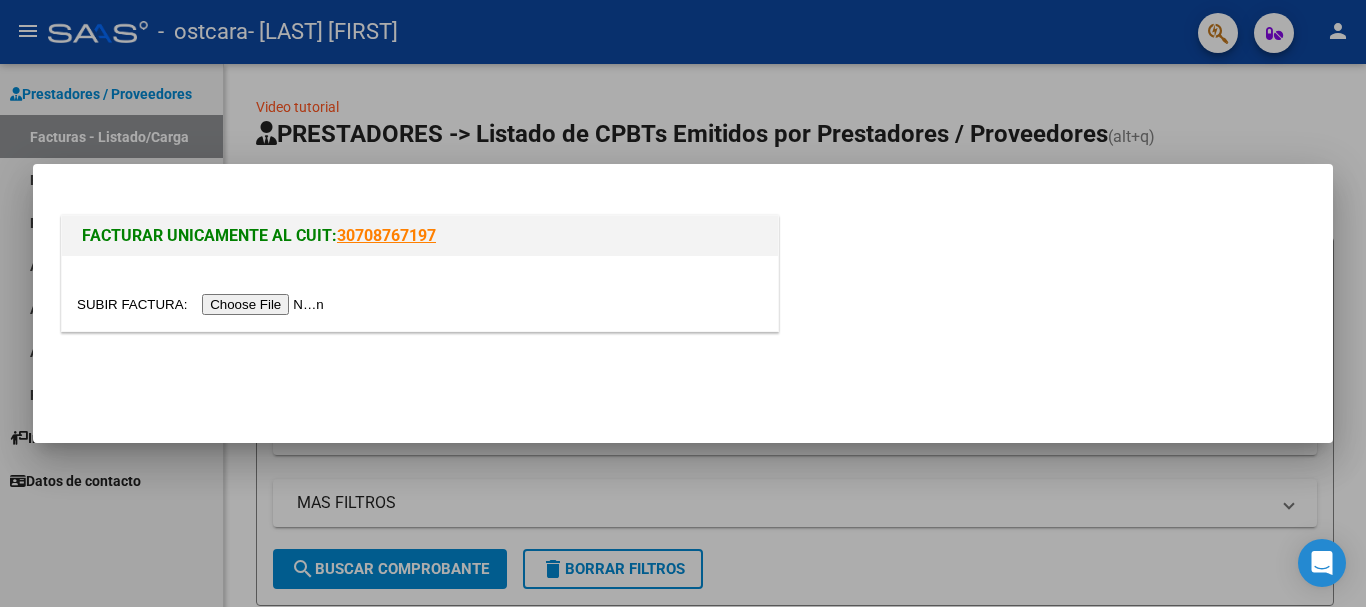 click at bounding box center (203, 304) 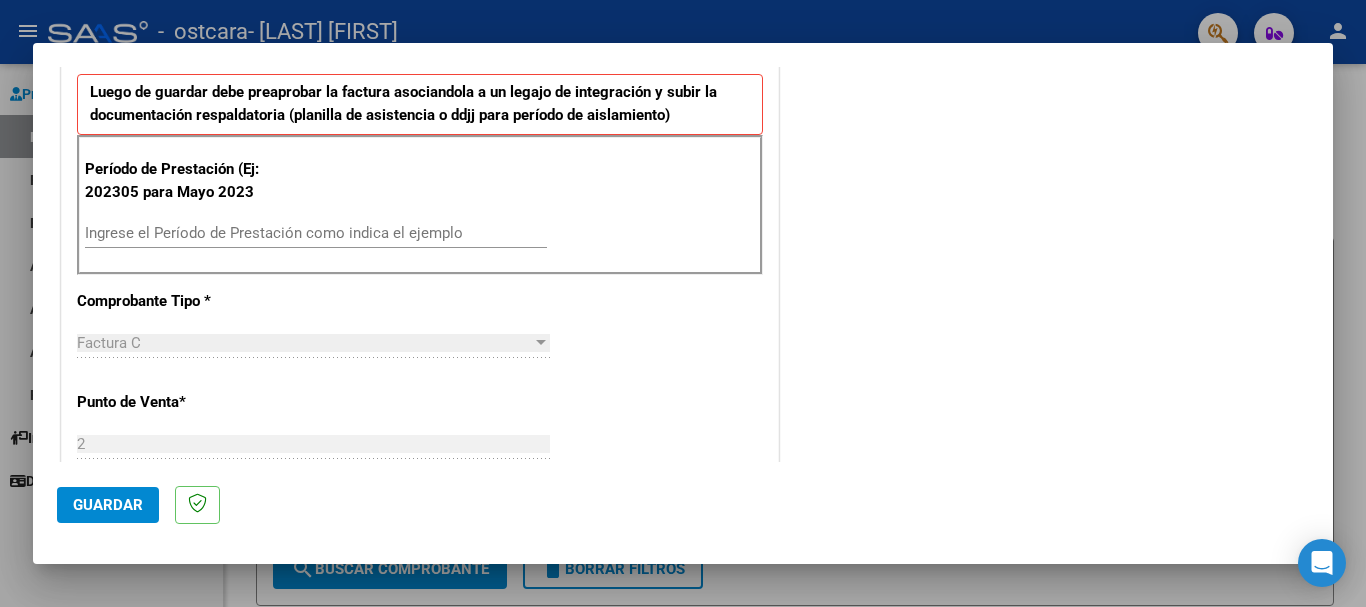scroll, scrollTop: 522, scrollLeft: 0, axis: vertical 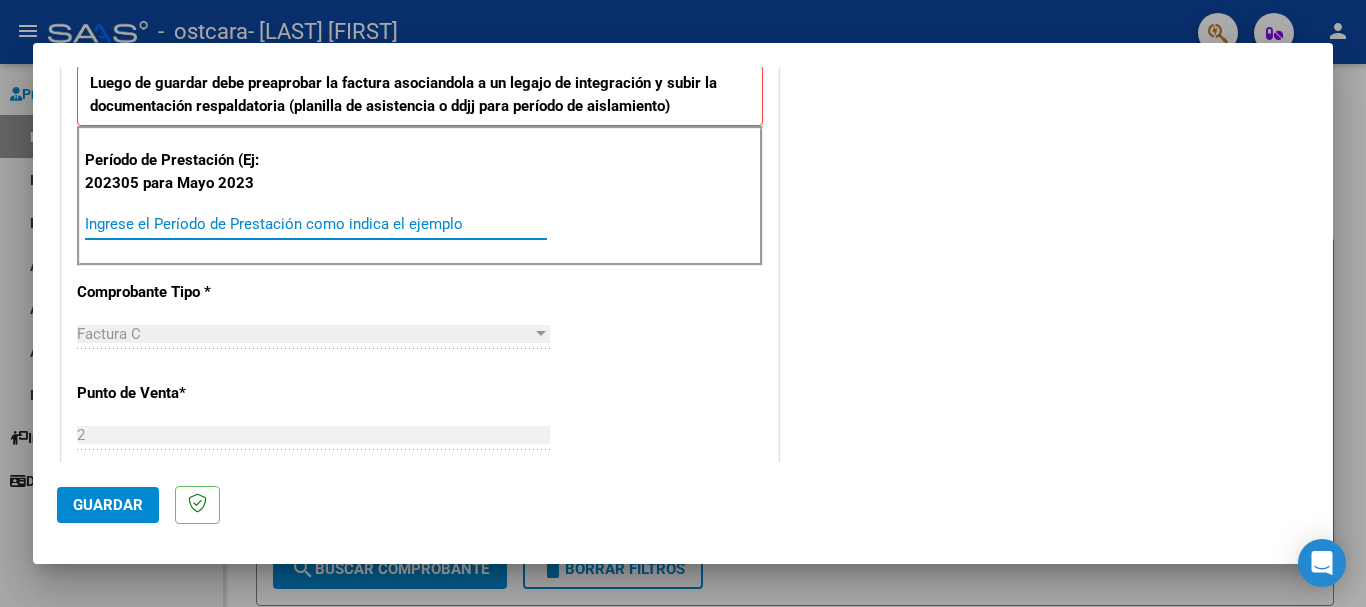 click on "Ingrese el Período de Prestación como indica el ejemplo" at bounding box center (316, 224) 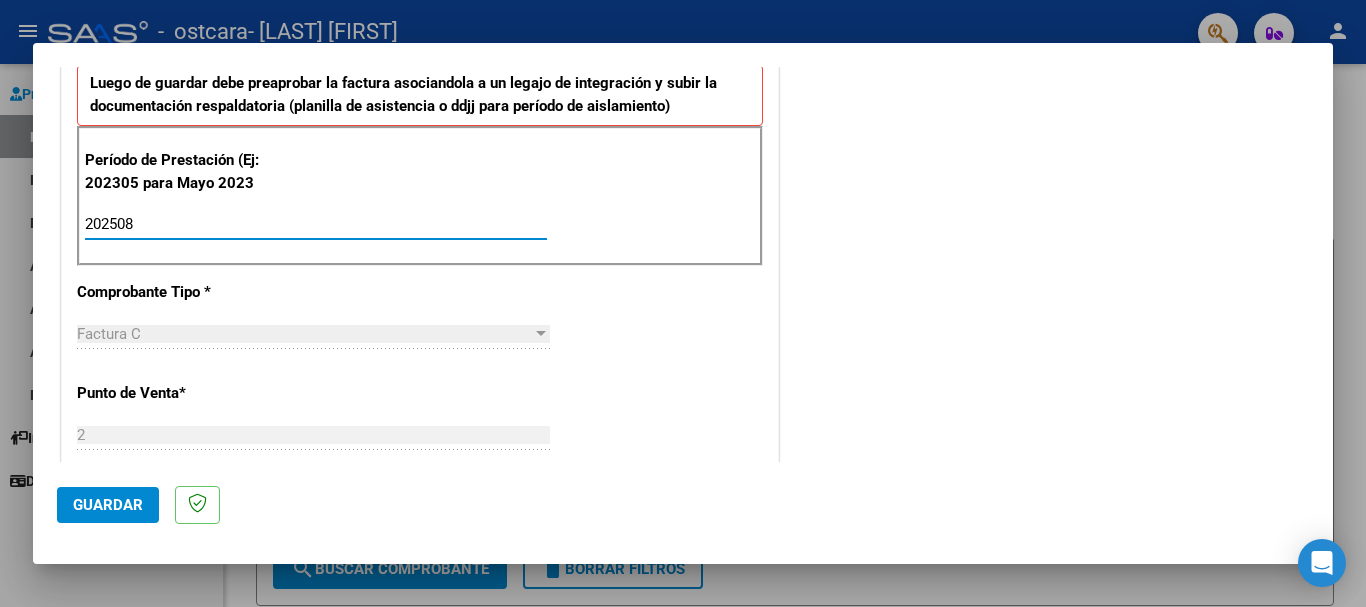 type on "202508" 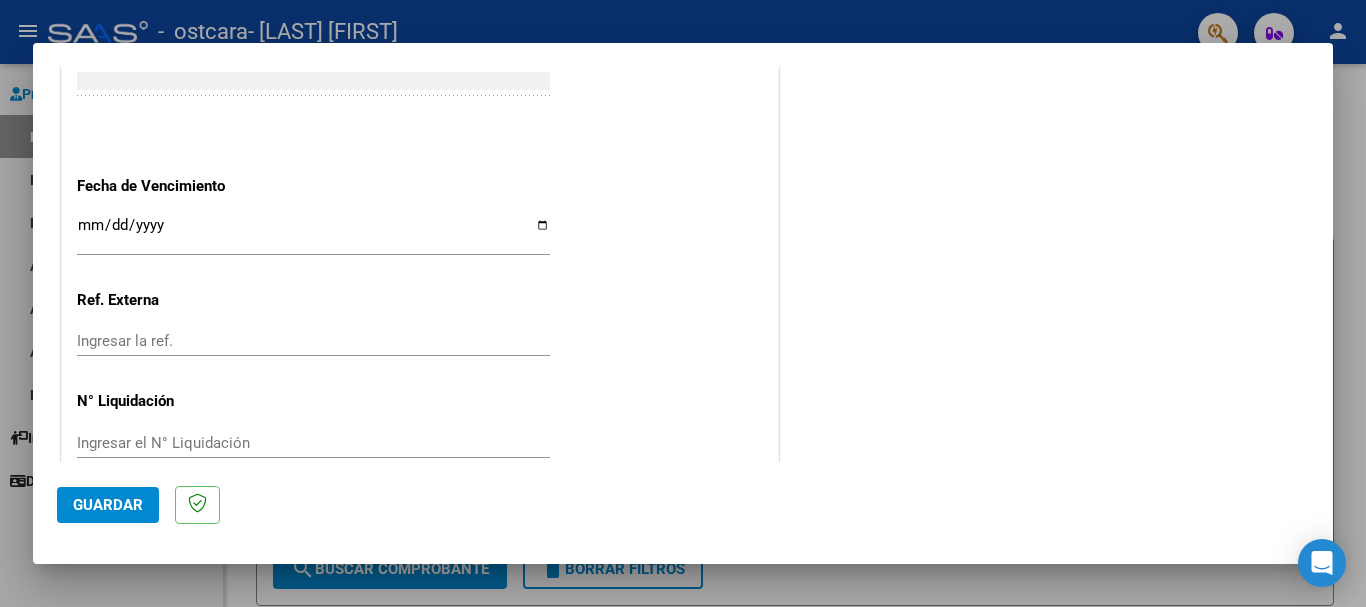 scroll, scrollTop: 1303, scrollLeft: 0, axis: vertical 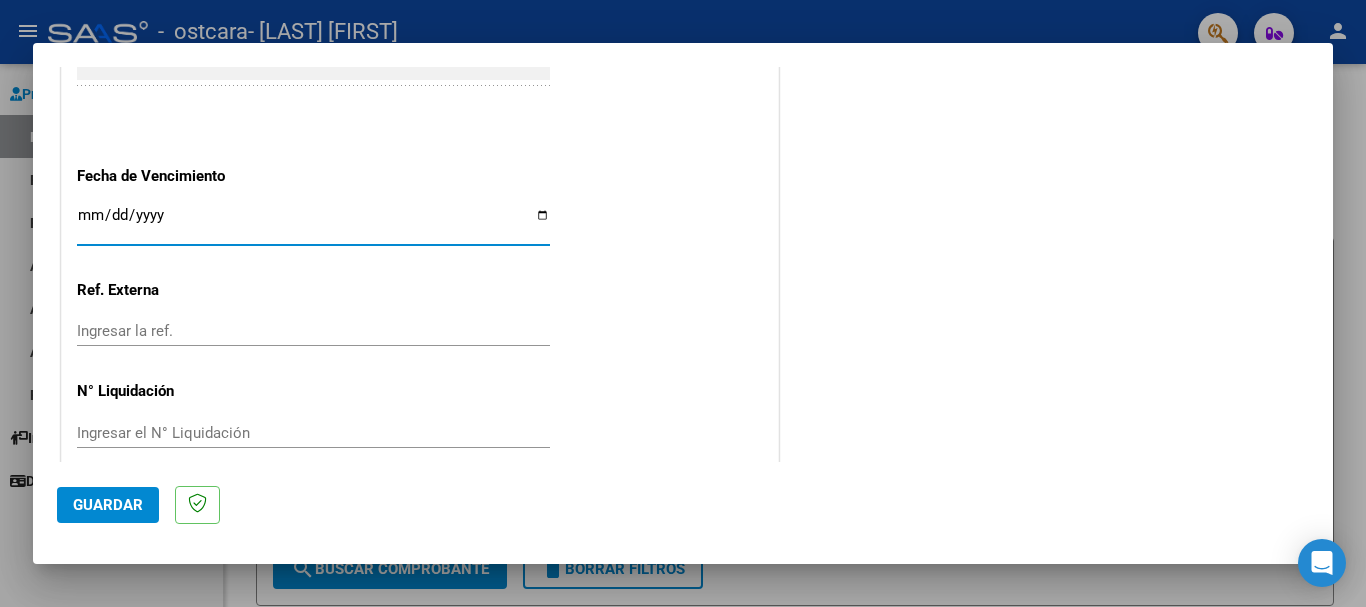 click on "Ingresar la fecha" at bounding box center [313, 223] 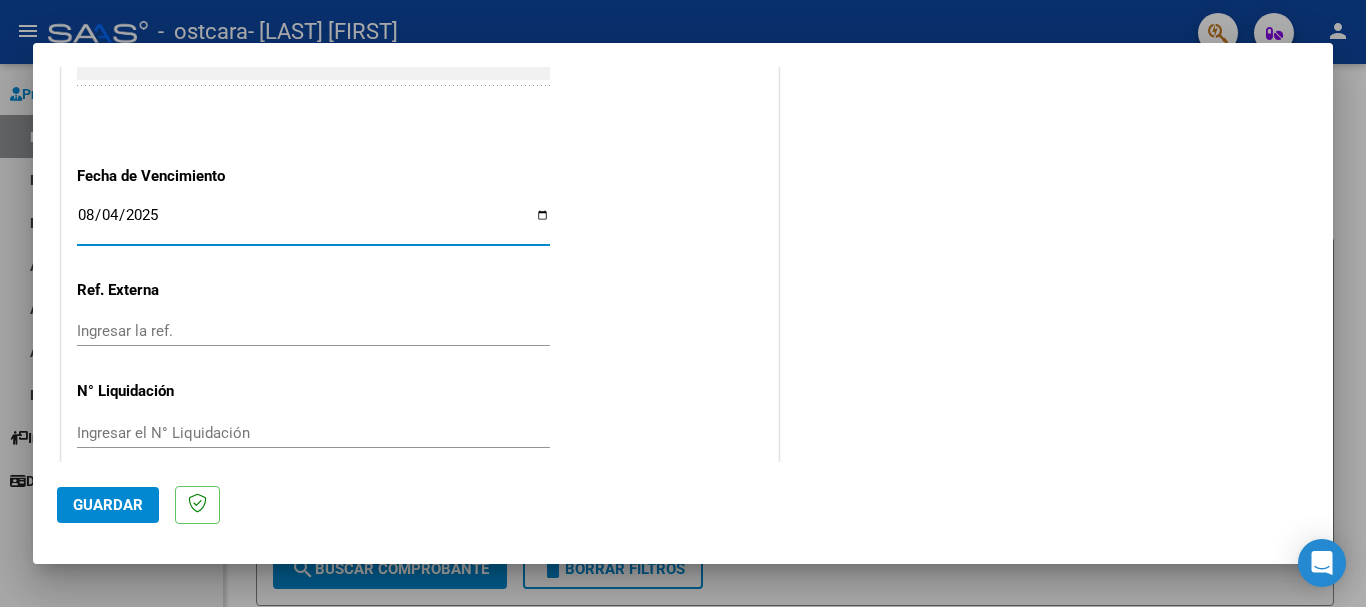 type on "2025-08-04" 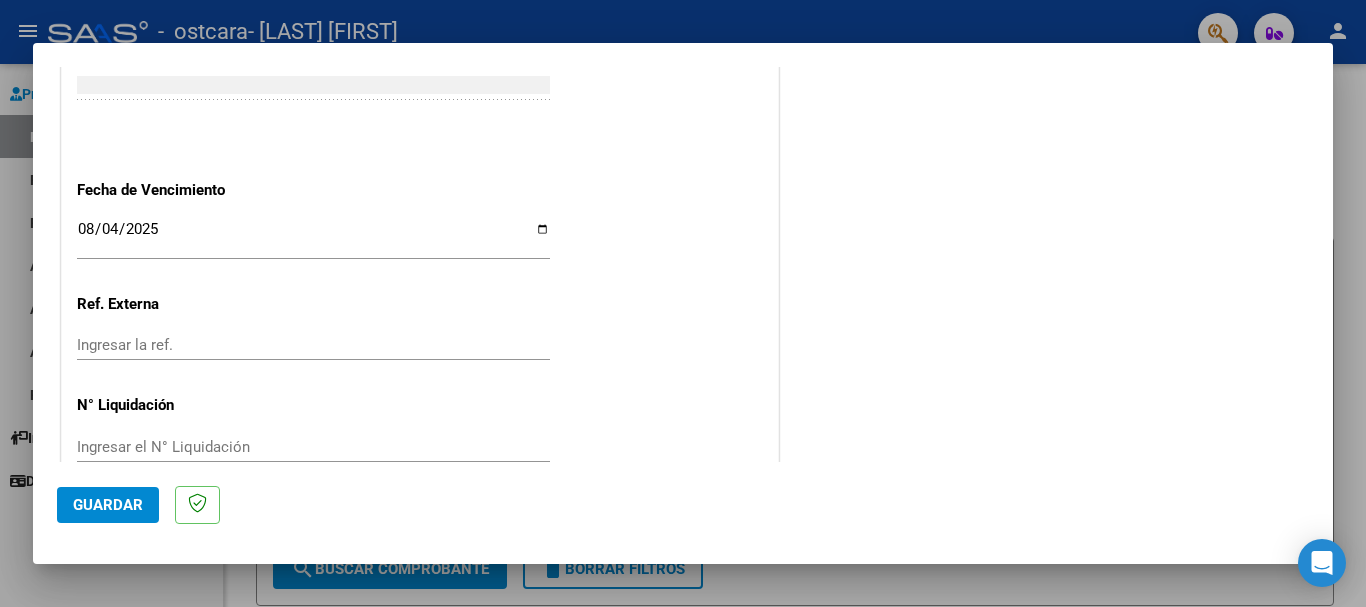 scroll, scrollTop: 1327, scrollLeft: 0, axis: vertical 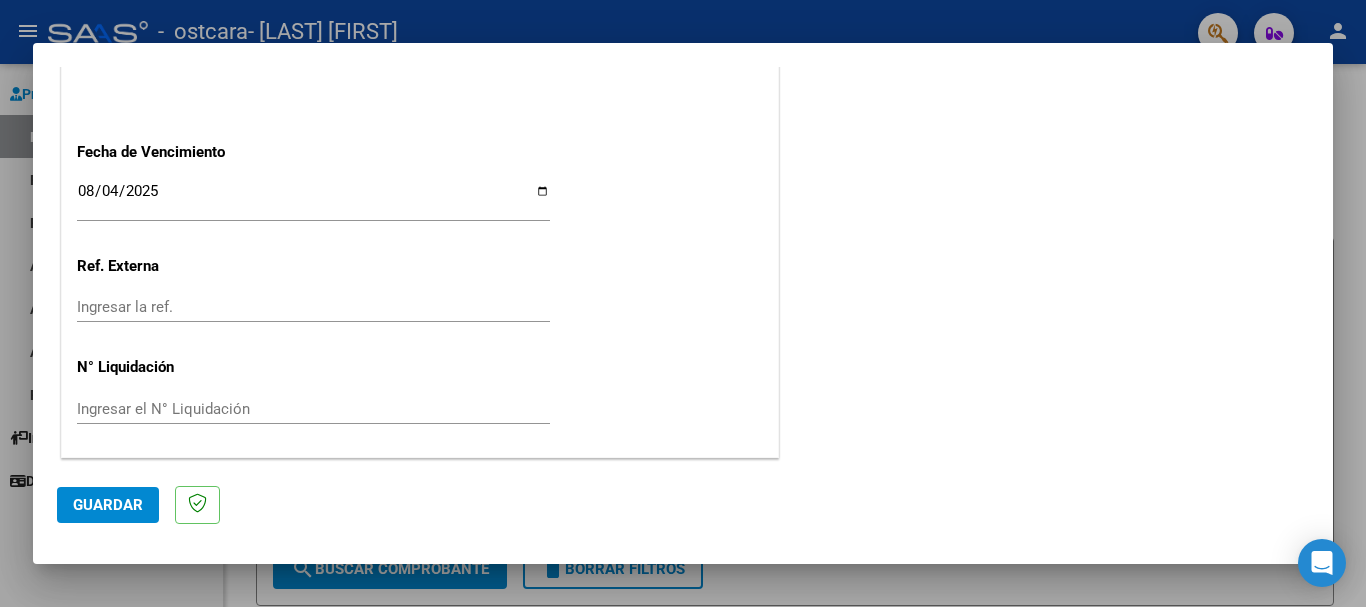 click on "Guardar" 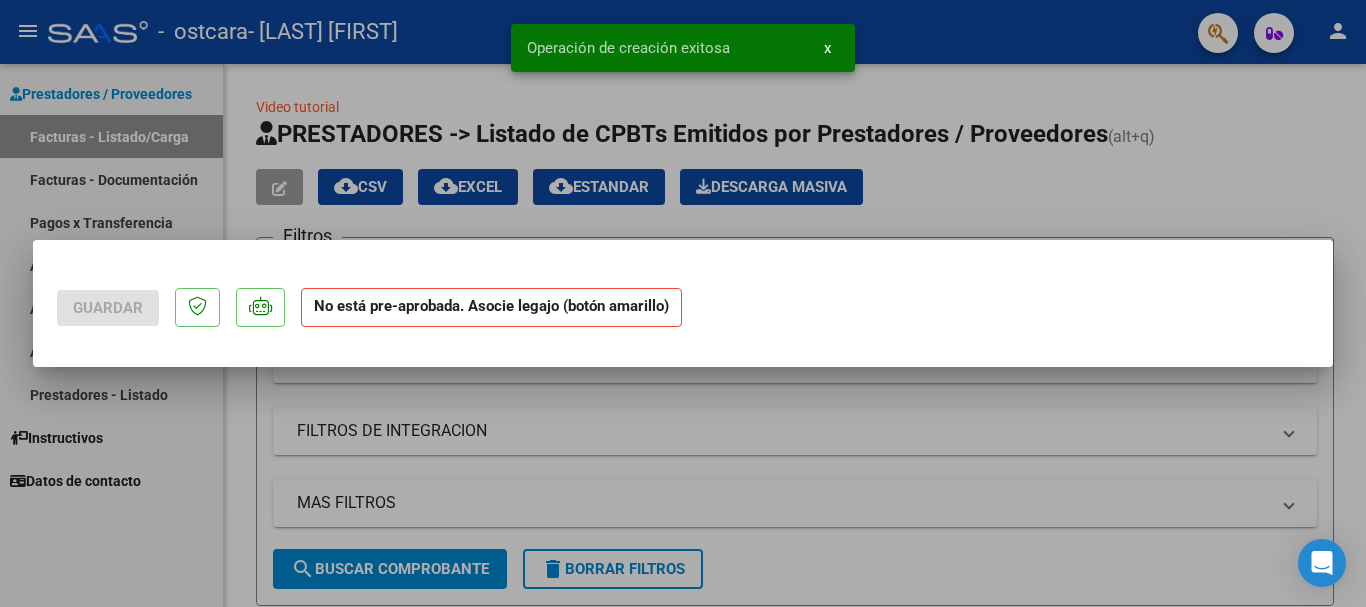 scroll, scrollTop: 0, scrollLeft: 0, axis: both 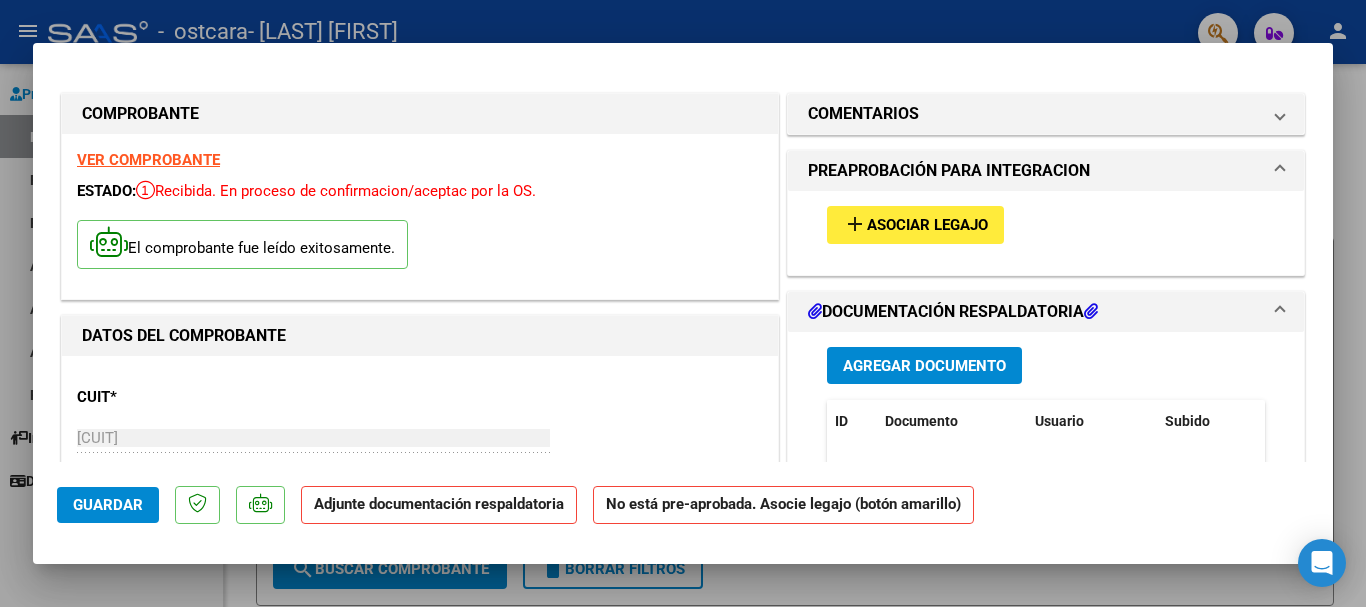 click on "add" at bounding box center [855, 224] 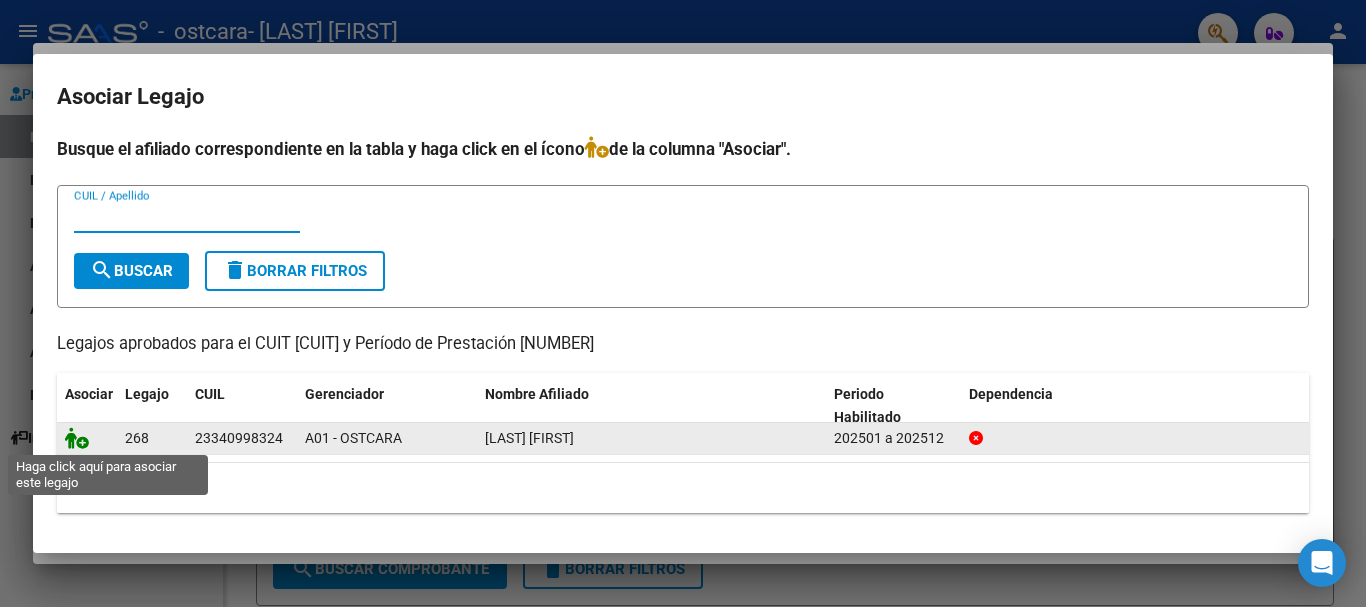 click 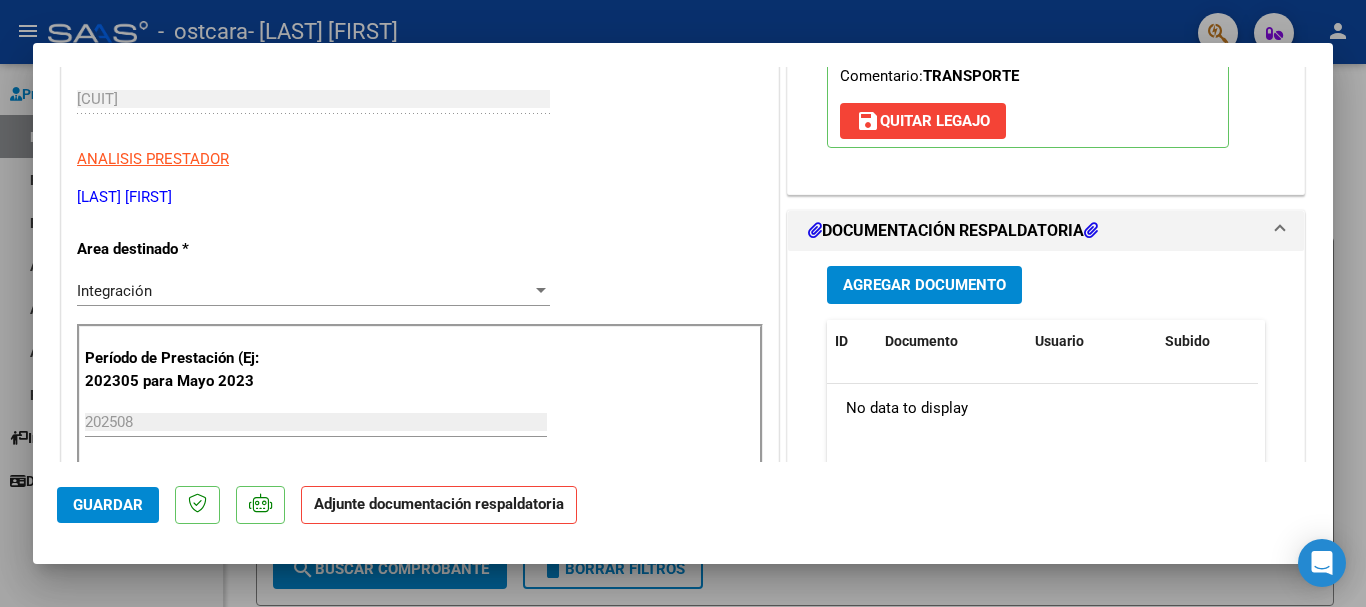 scroll, scrollTop: 344, scrollLeft: 0, axis: vertical 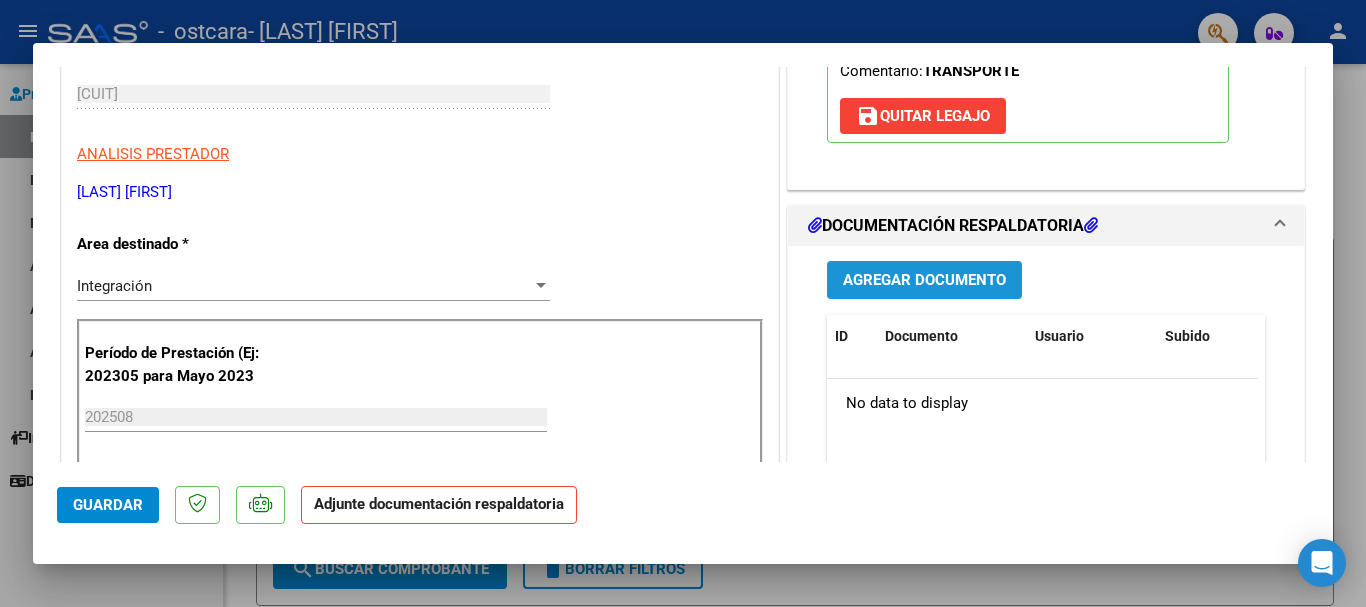 click on "Agregar Documento" at bounding box center (924, 281) 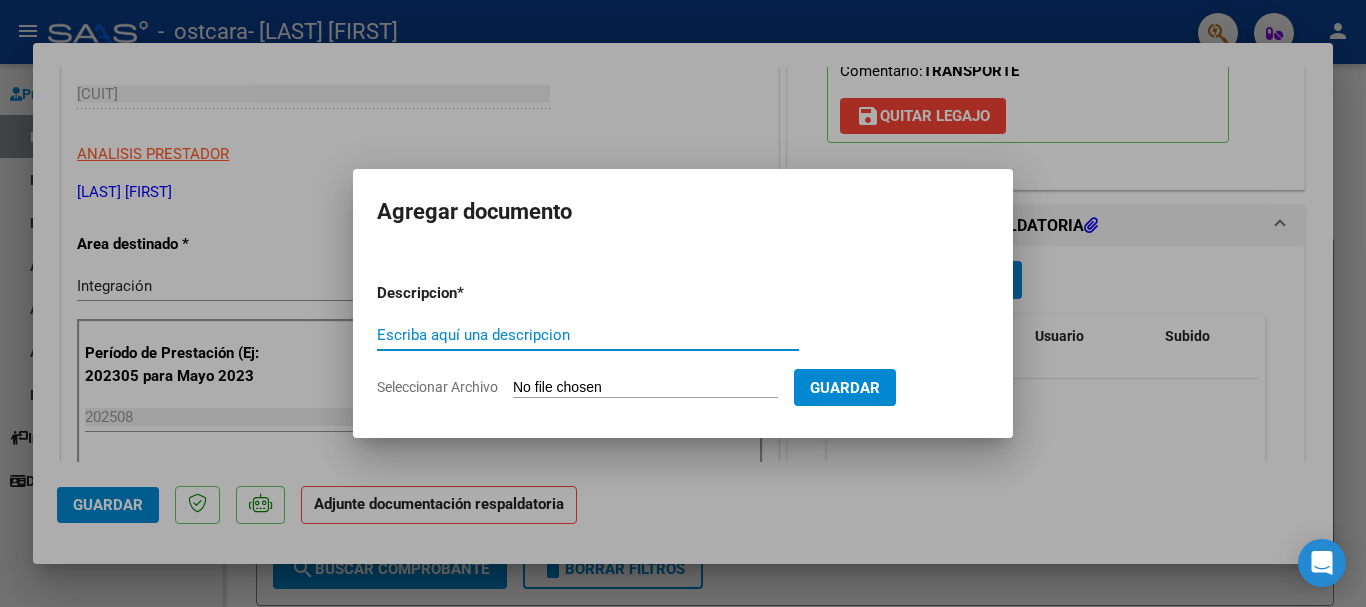 click on "Escriba aquí una descripcion" at bounding box center (588, 335) 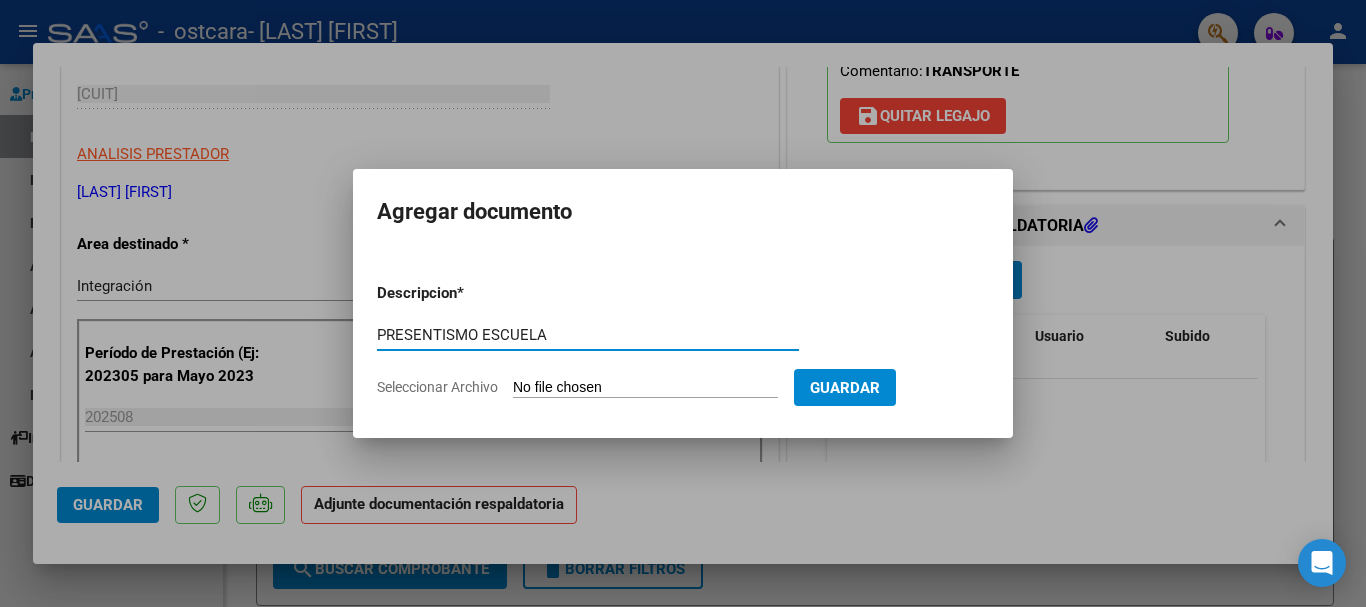 type on "PRESENTISMO ESCUELA" 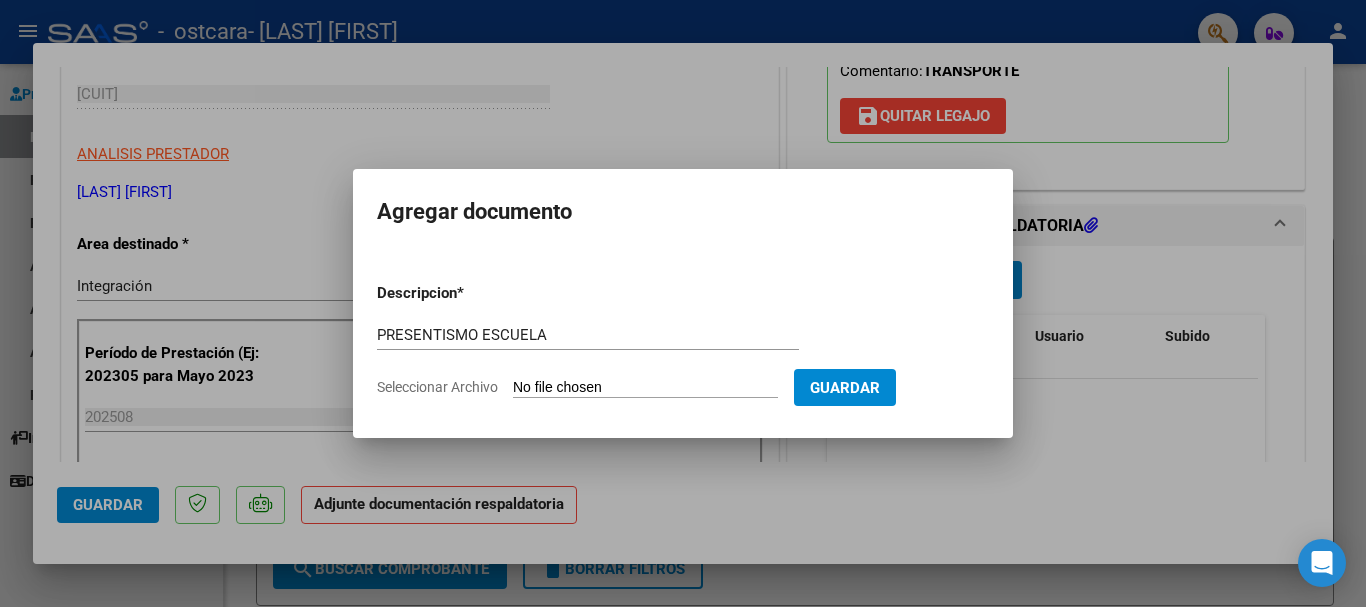 click on "Seleccionar Archivo" at bounding box center (645, 388) 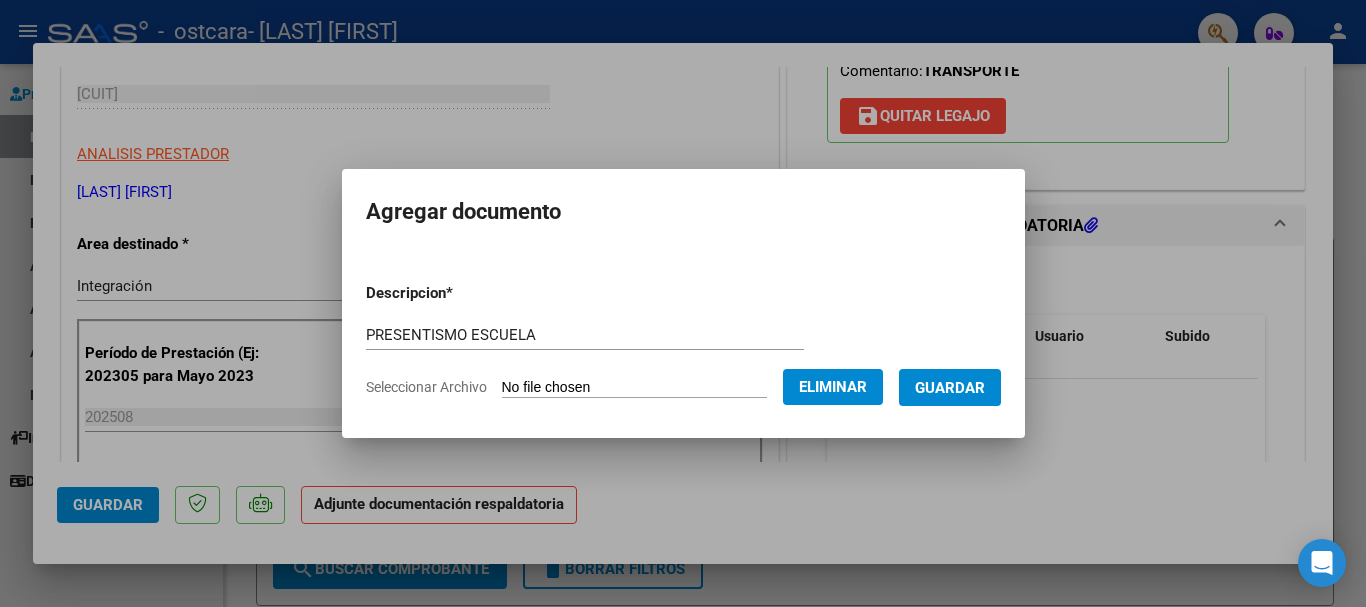click on "Eliminar" 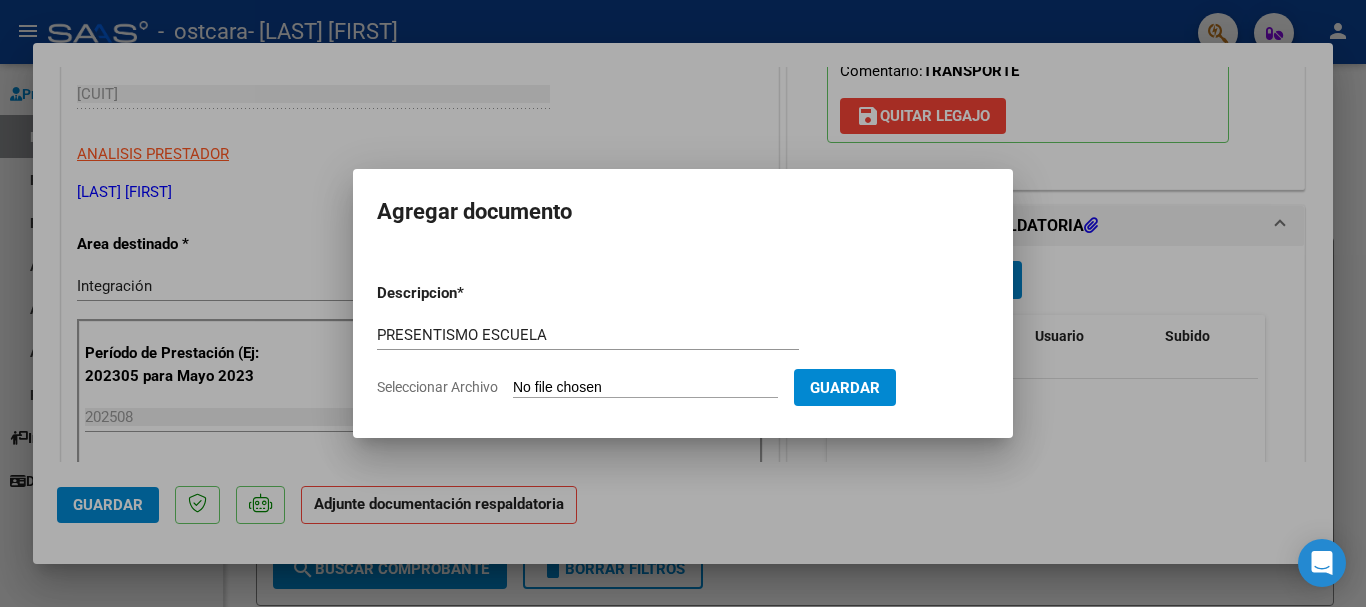 drag, startPoint x: 1327, startPoint y: 203, endPoint x: 1324, endPoint y: 128, distance: 75.059975 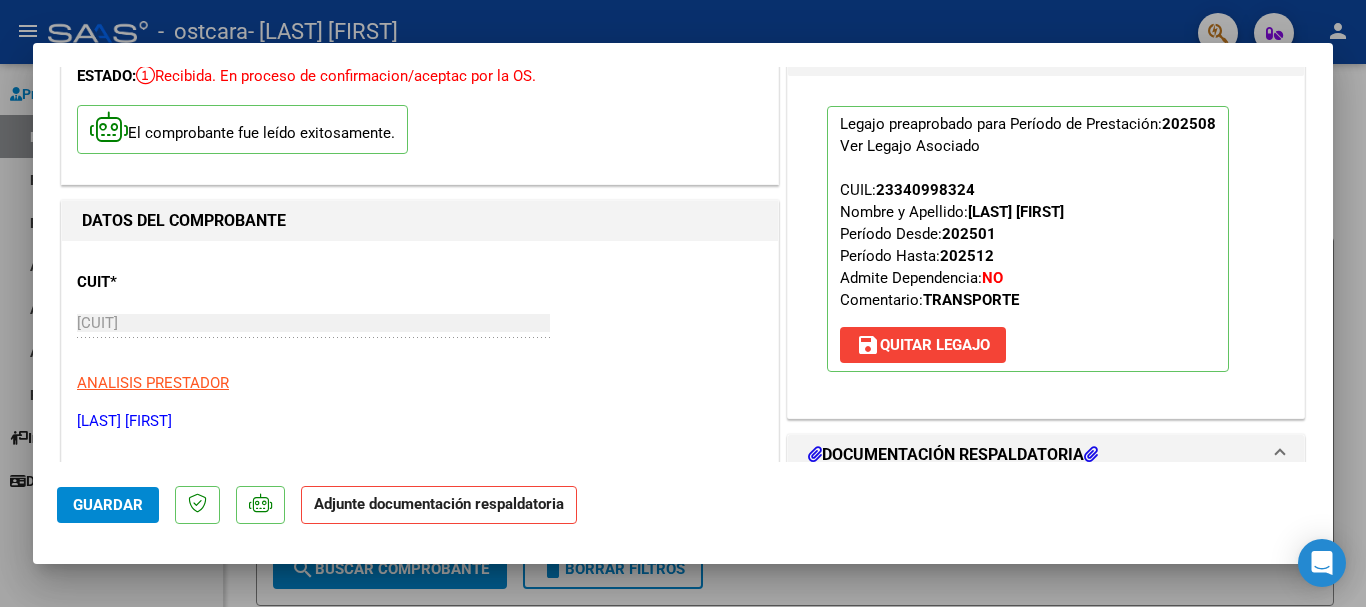 scroll, scrollTop: 135, scrollLeft: 0, axis: vertical 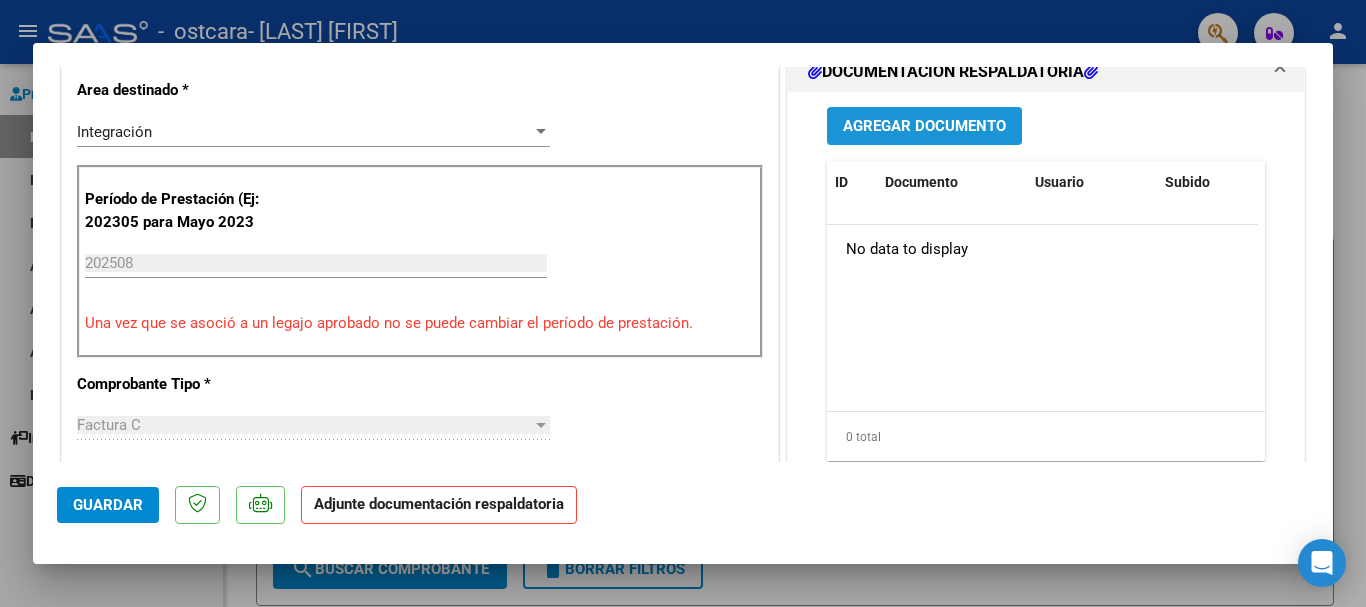 click on "Agregar Documento" at bounding box center [924, 127] 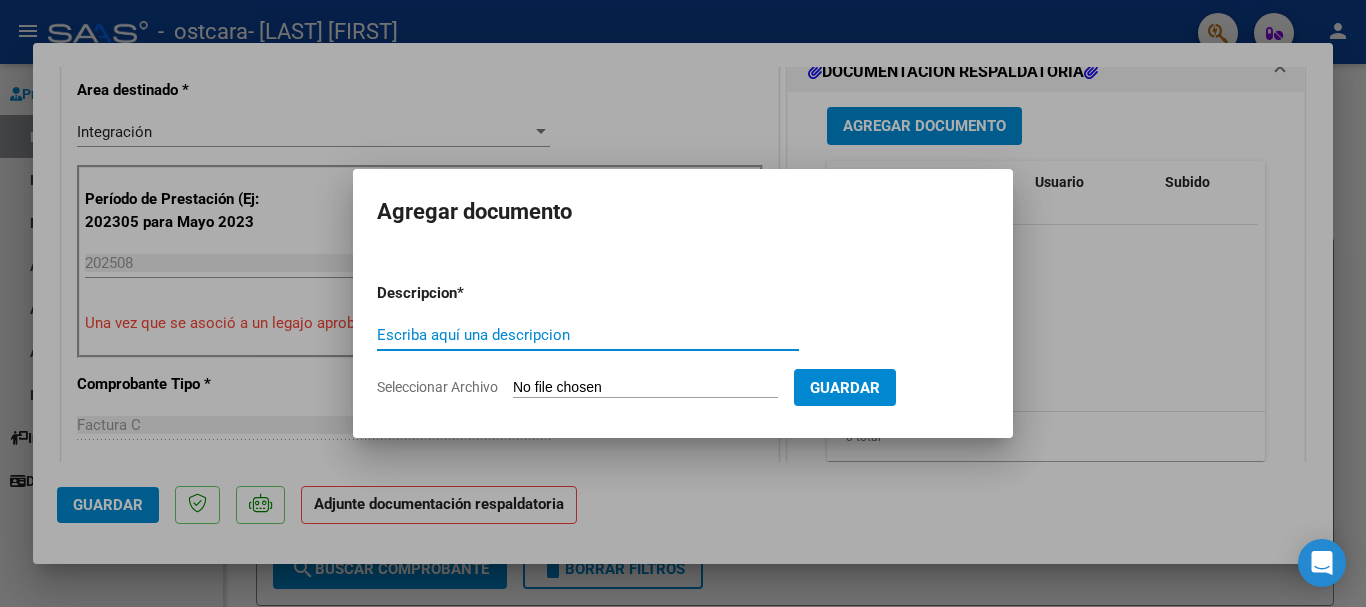 click on "Escriba aquí una descripcion" at bounding box center [588, 335] 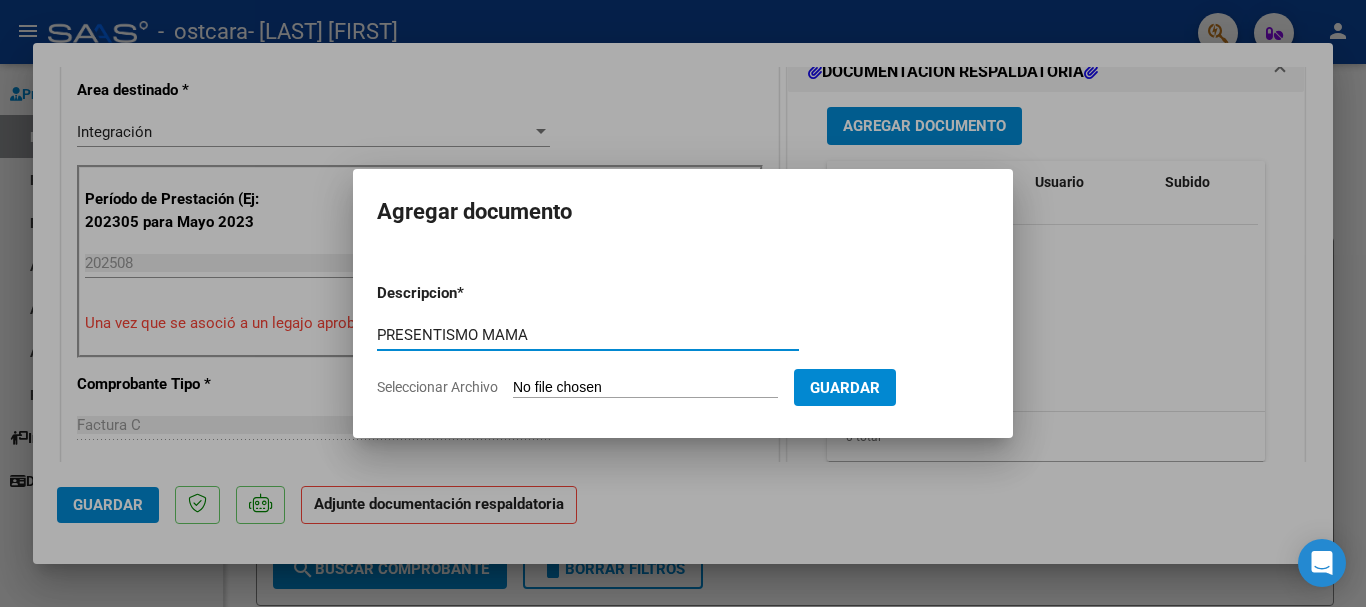 type on "PRESENTISMO MAMA" 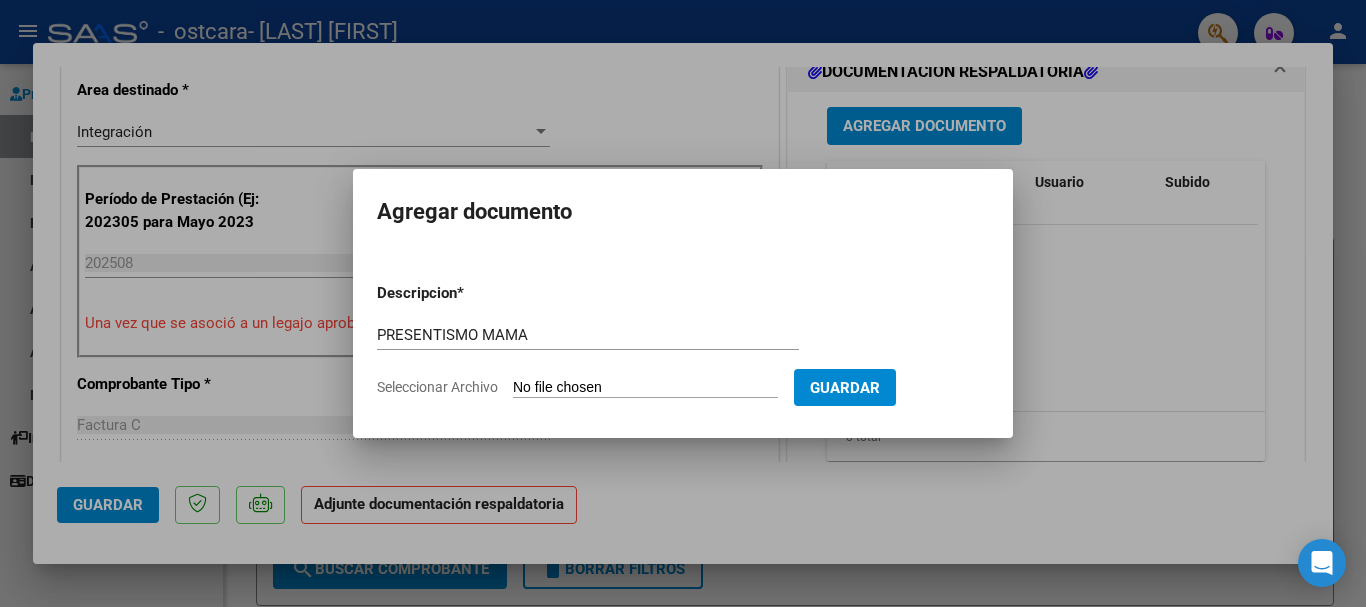 click on "Seleccionar Archivo" at bounding box center [645, 388] 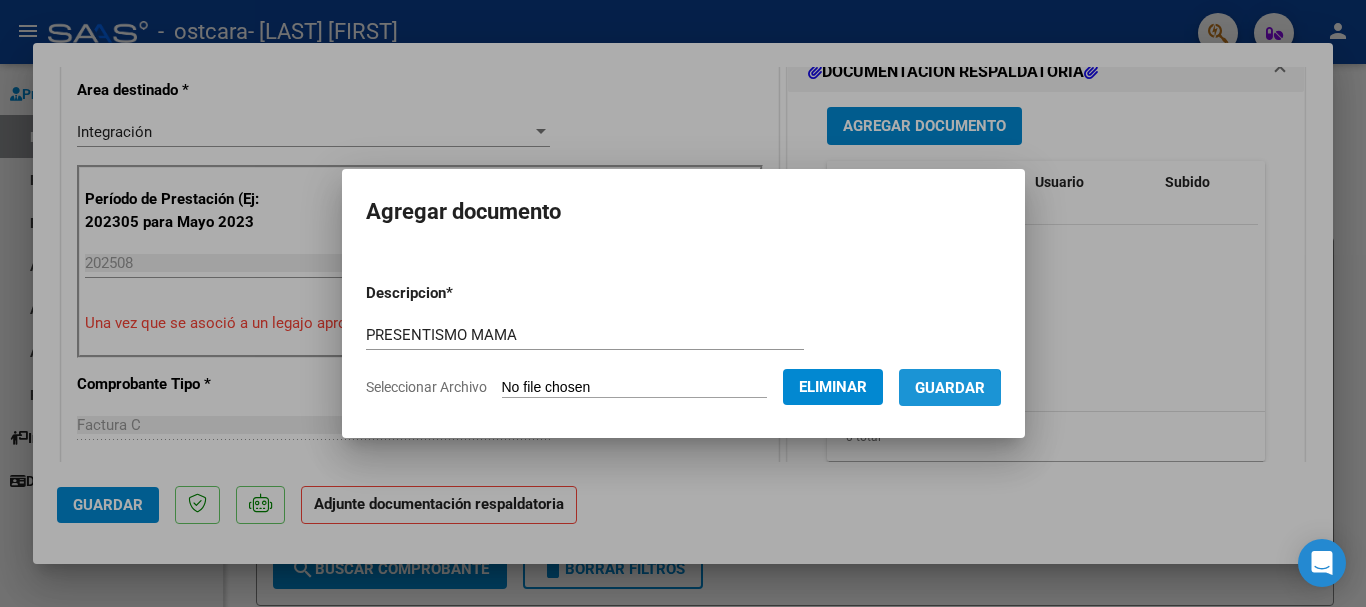 click on "Guardar" at bounding box center (950, 388) 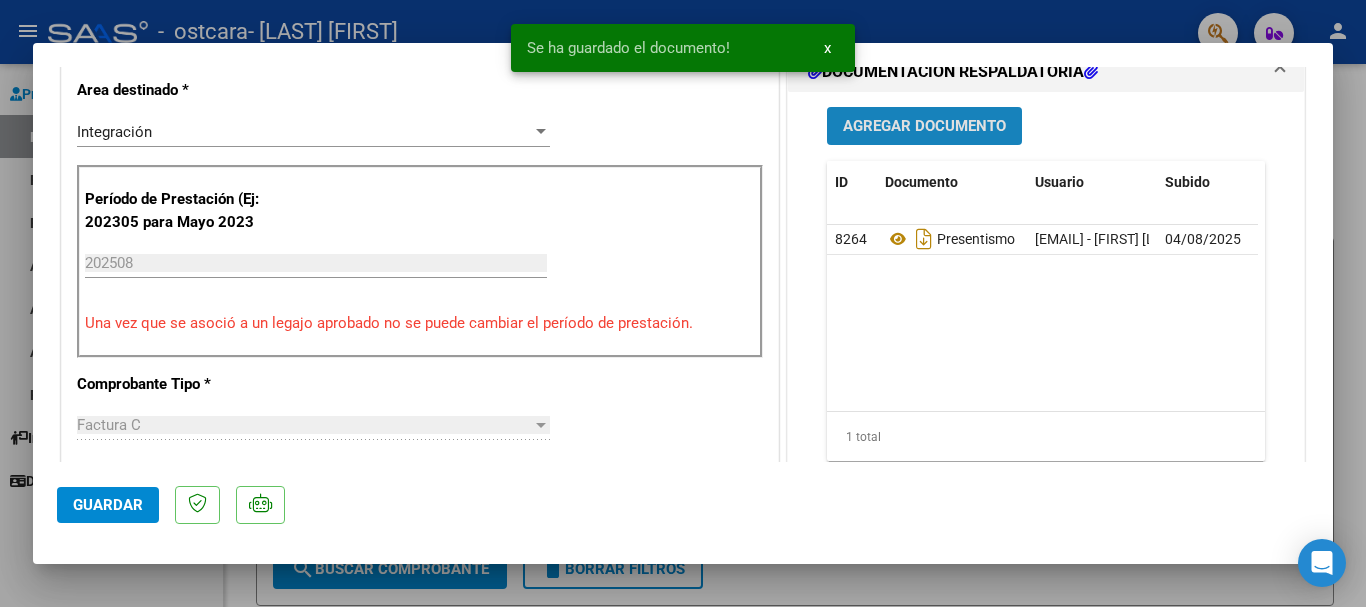 click on "Agregar Documento" at bounding box center (924, 127) 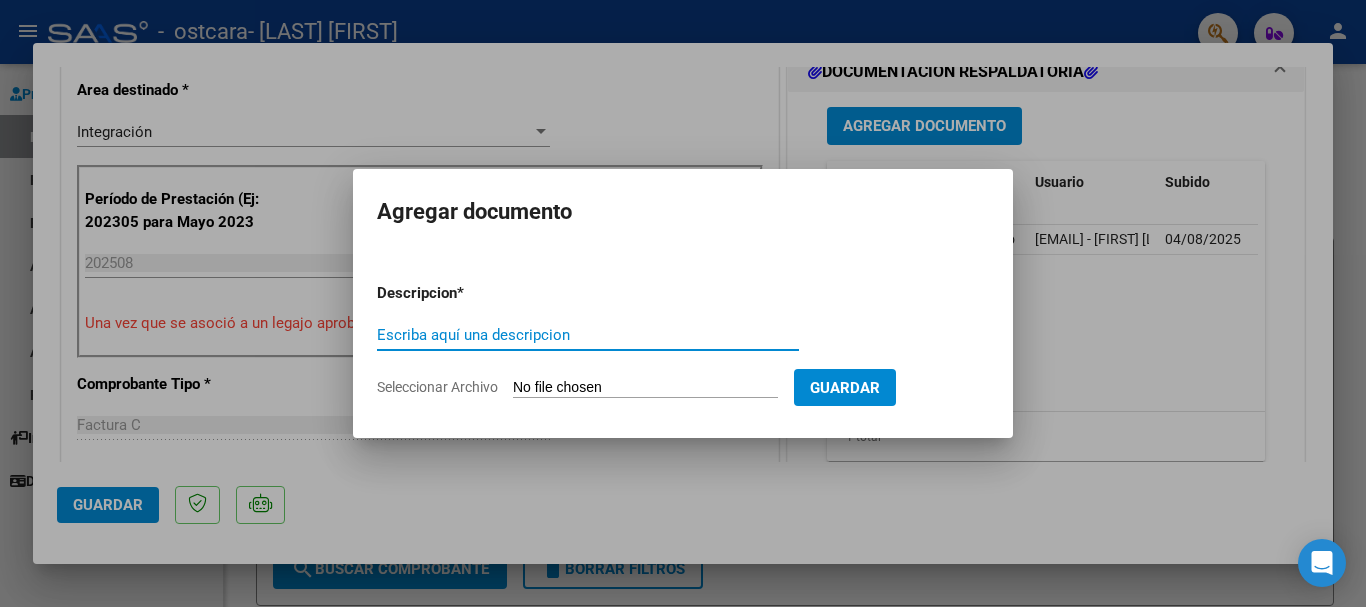 click on "Escriba aquí una descripcion" at bounding box center [588, 335] 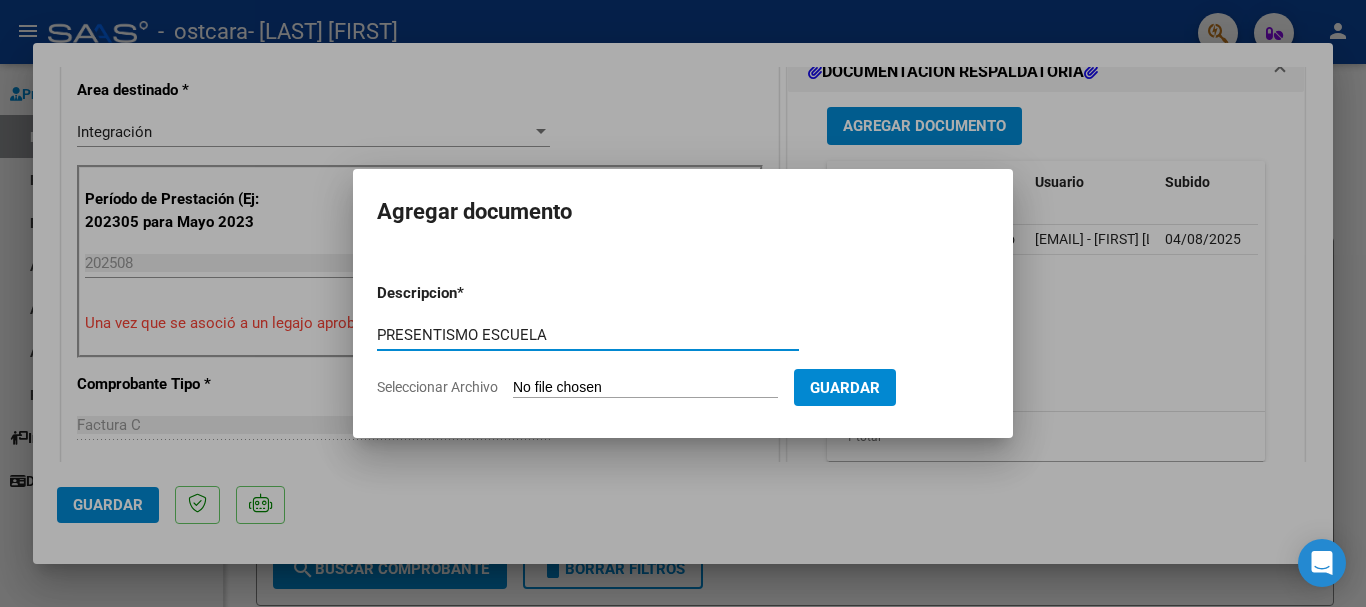 type on "PRESENTISMO ESCUELA" 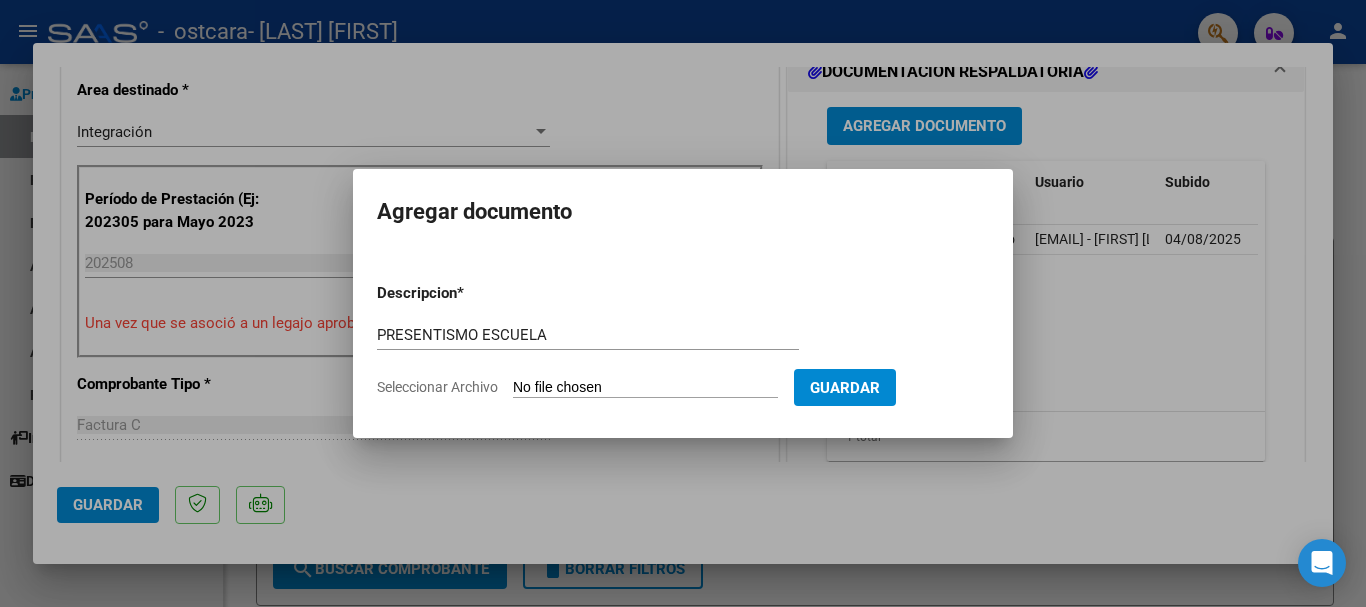 click on "Seleccionar Archivo" at bounding box center (645, 388) 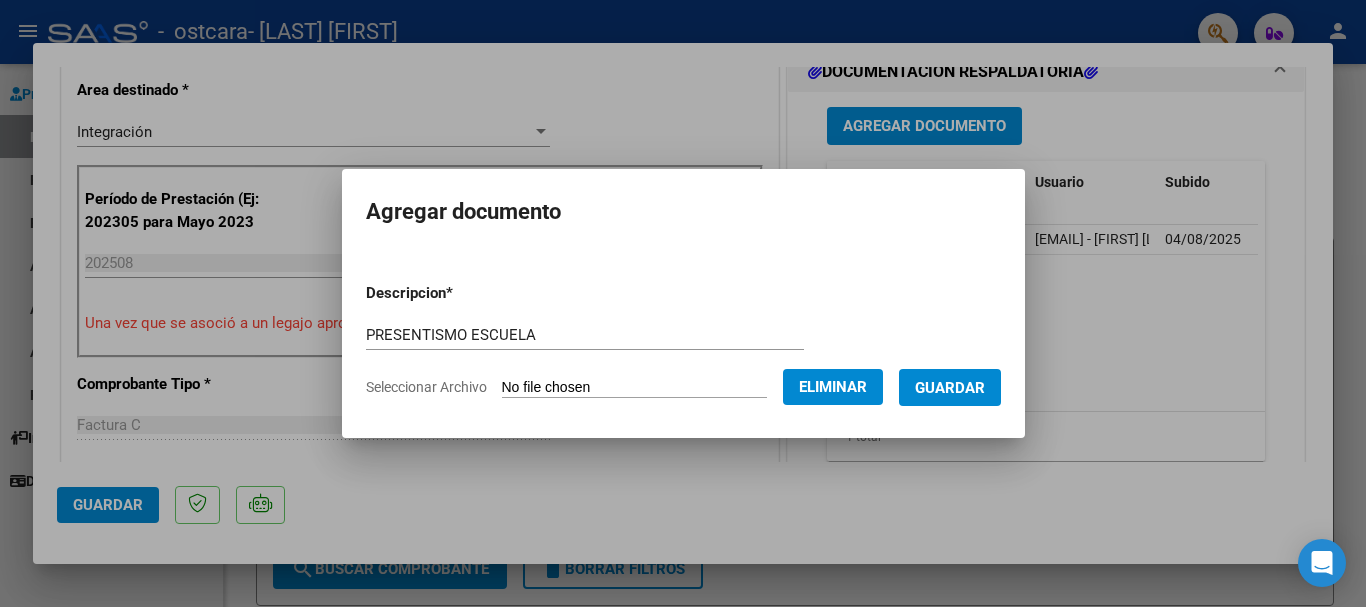 click on "Guardar" at bounding box center (950, 387) 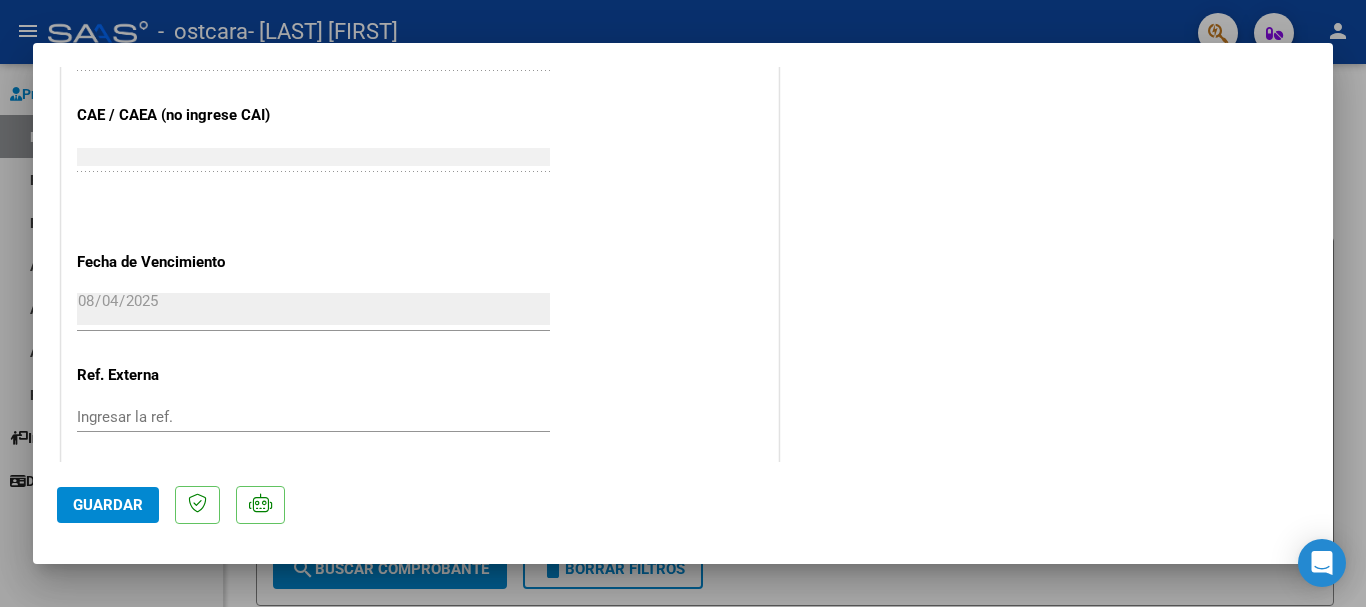 scroll, scrollTop: 1395, scrollLeft: 0, axis: vertical 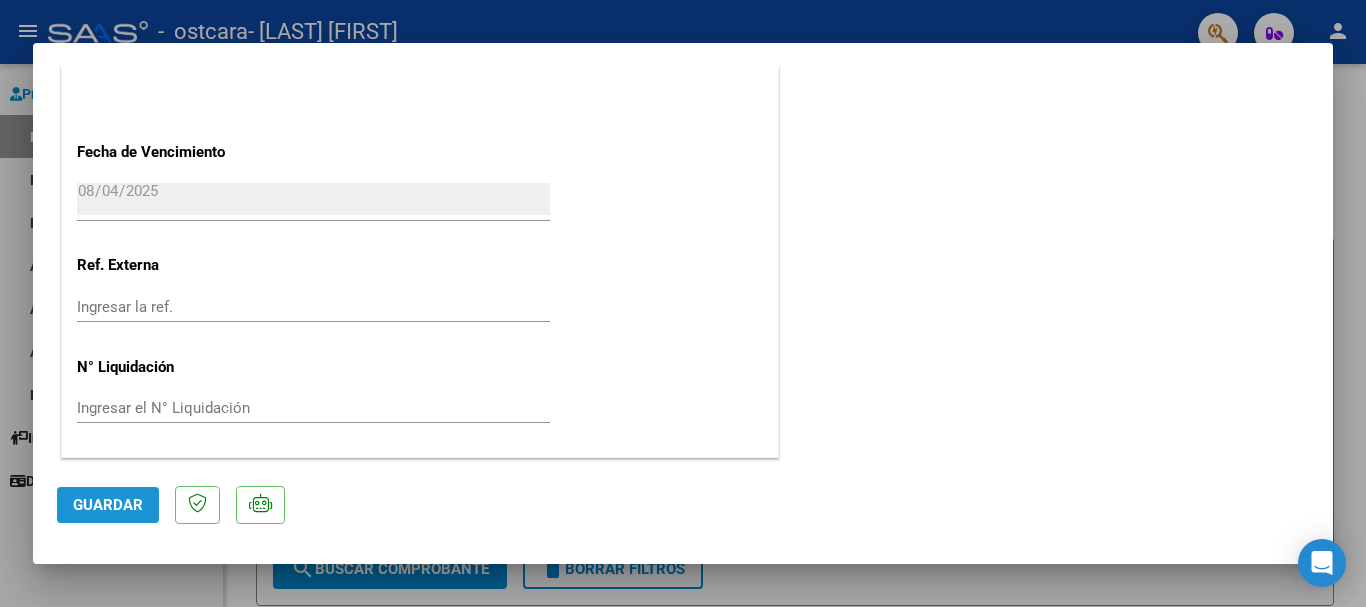 click on "Guardar" 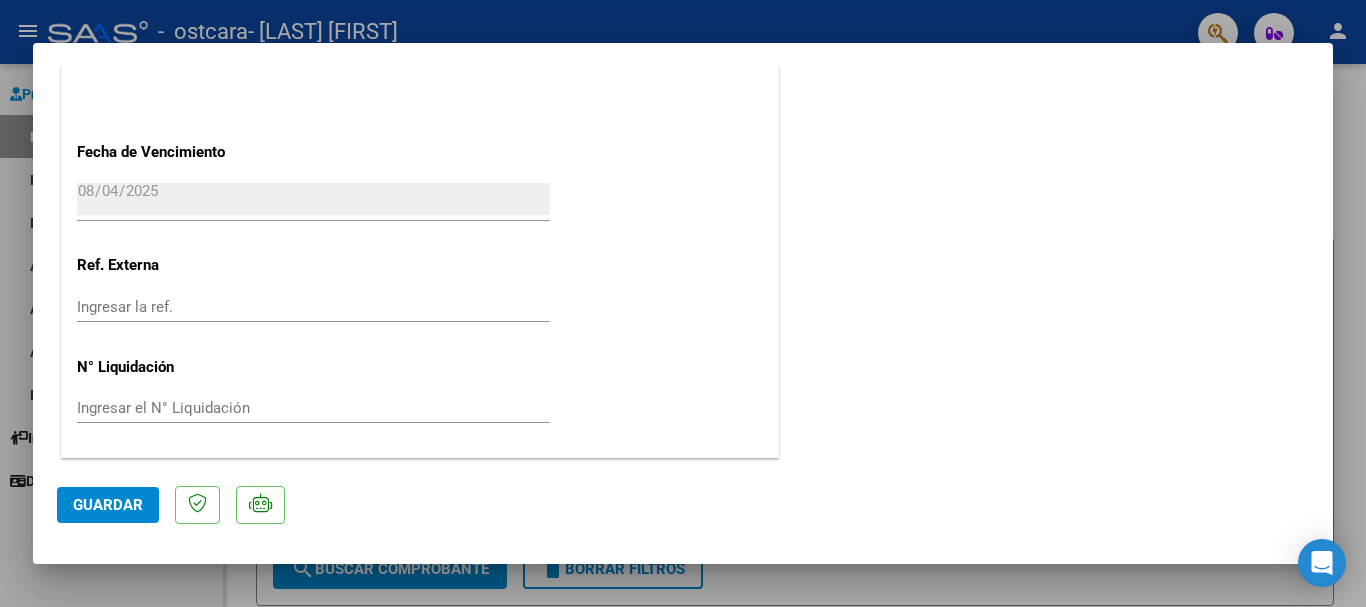 click on "COMPROBANTE VER COMPROBANTE       ESTADO:   Recibida. En proceso de confirmacion/aceptac por la OS.     El comprobante fue leído exitosamente.  DATOS DEL COMPROBANTE CUIT  *   [CUIT] Ingresar CUIT  ANALISIS PRESTADOR  [LAST] [FIRST]  ARCA Padrón  Area destinado * Integración Seleccionar Area Período de Prestación (Ej: 202305 para Mayo 2023    [NUMBER] Ingrese el Período de Prestación como indica el ejemplo   Una vez que se asoció a un legajo aprobado no se puede cambiar el período de prestación.   Comprobante Tipo * Factura C Seleccionar Tipo Punto de Venta  *   [NUMBER] Ingresar el Nro.  Número  *   [NUMBER] Ingresar el Nro.  Monto  *   $ [AMOUNT] Ingresar el monto  Fecha del Cpbt.  *   [DATE] Ingresar la fecha  CAE / CAEA (no ingrese CAI)    [CAE] Ingresar el CAE o CAEA (no ingrese CAI)  Fecha de Vencimiento    [DATE] Ingresar la fecha  Ref. Externa    Ingresar la ref.  N° Liquidación    Ingresar el N° Liquidación  COMENTARIOS Comentarios del Prestador / Gerenciador:   NO" at bounding box center (683, 303) 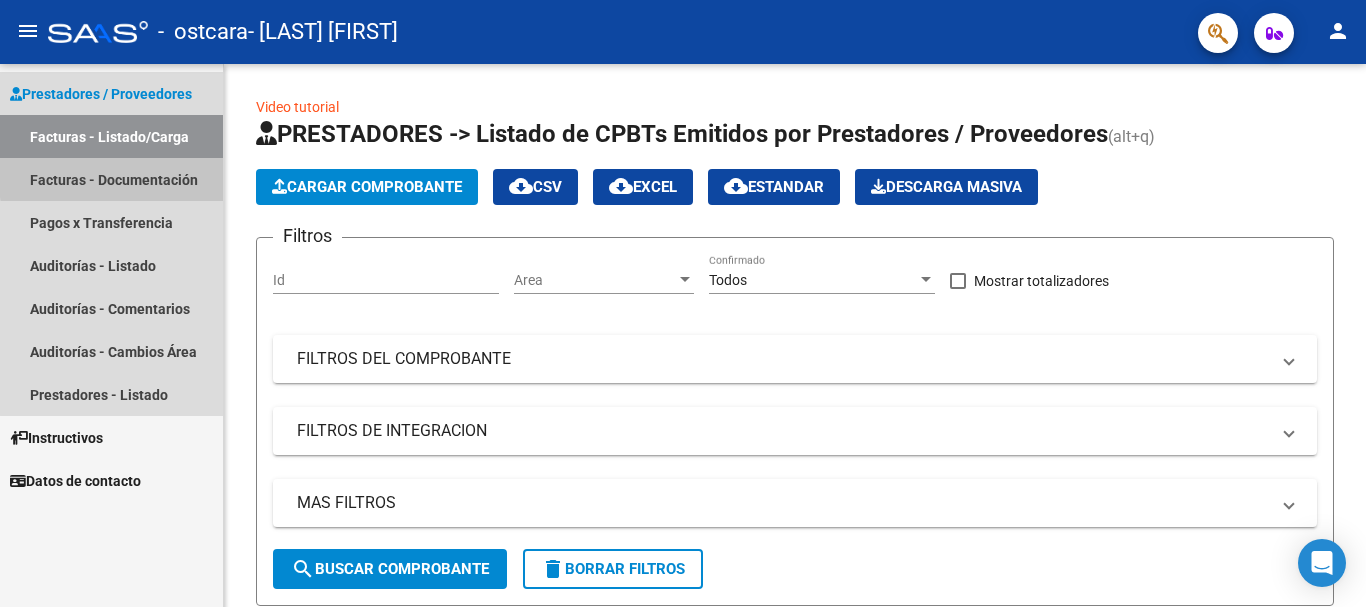 click on "Facturas - Documentación" at bounding box center [111, 179] 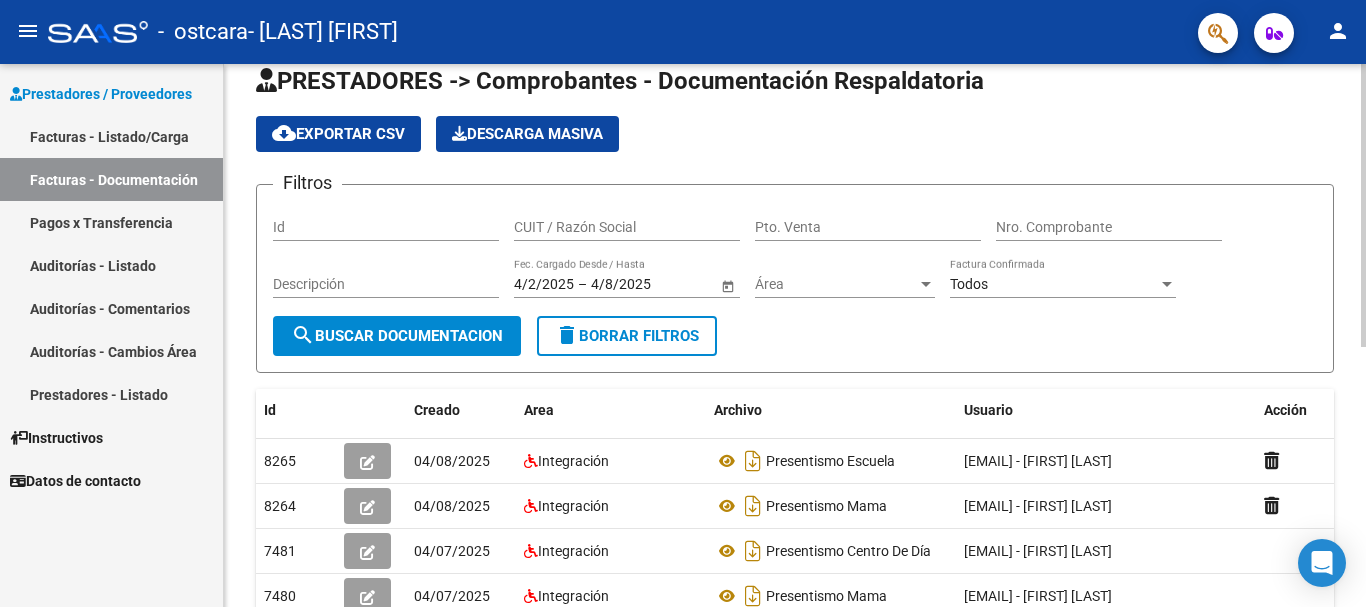 scroll, scrollTop: 0, scrollLeft: 0, axis: both 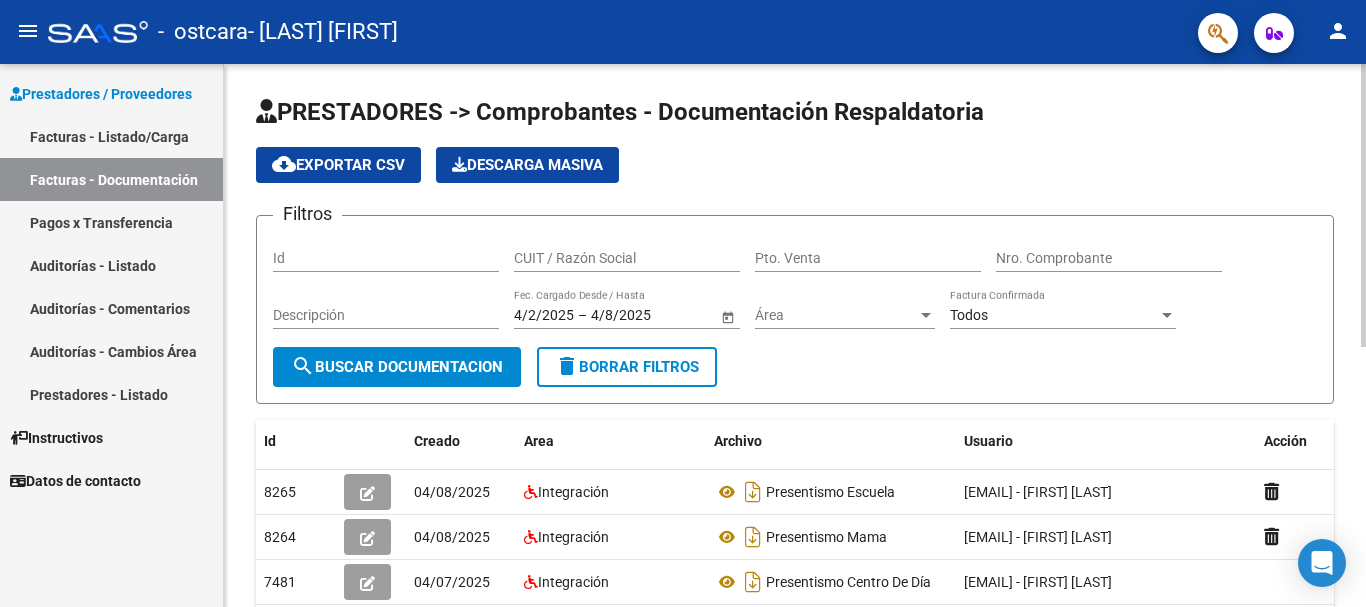 click on "PRESTADORES -> Comprobantes - Documentación Respaldatoria cloud_download  Exportar CSV   Descarga Masiva
Filtros Id CUIT / Razón Social Pto. Venta Nro. Comprobante Descripción [DATE] [DATE] – [DATE] [DATE] Fec. Cargado Desde / Hasta Área Área Todos Factura Confirmada search  Buscar Documentacion  delete  Borrar Filtros  Id Creado Area Archivo Usuario Acción [NUMBER]
[DATE] Integración Presentismo Escuela  [EMAIL] - [FIRST] [LAST]   [NUMBER]
[DATE] Integración Presentismo Mama  [EMAIL] - [FIRST] [LAST]   [NUMBER]
[DATE] Integración Presentismo Centro De Día  [EMAIL] - [FIRST] [LAST]   [NUMBER]
[DATE] Integración Presentismo Mama  [EMAIL] - [FIRST] [LAST]   [NUMBER]
[DATE] Integración Vane Mayo Escuela  [EMAIL] - [FIRST] [LAST]   [NUMBER]
[DATE] Integración Vane Mayo Mama  [EMAIL] - [FIRST] [LAST]   [NUMBER]
[DATE] Integración Presentismo [NUMBER]
[DATE]" 